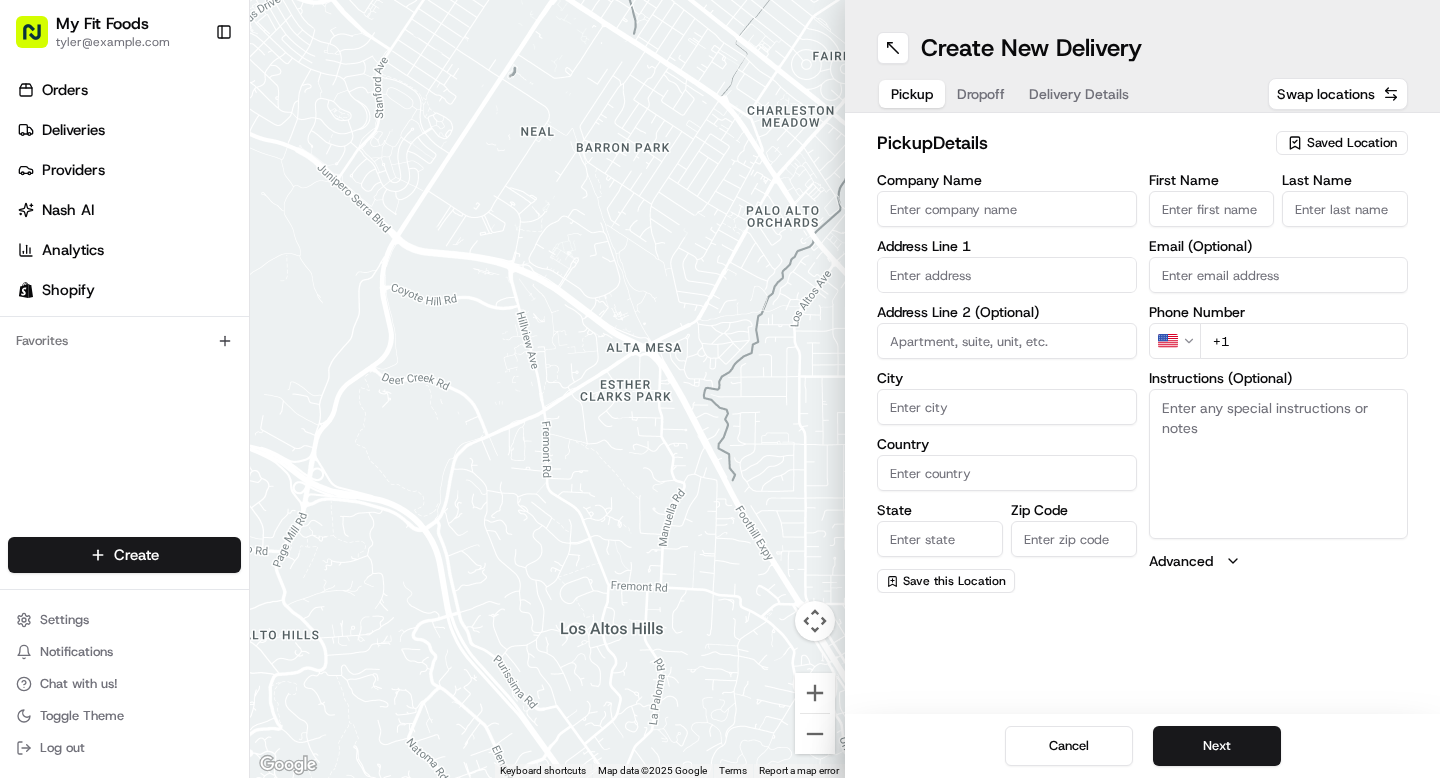 click on "Providers" at bounding box center (128, 170) 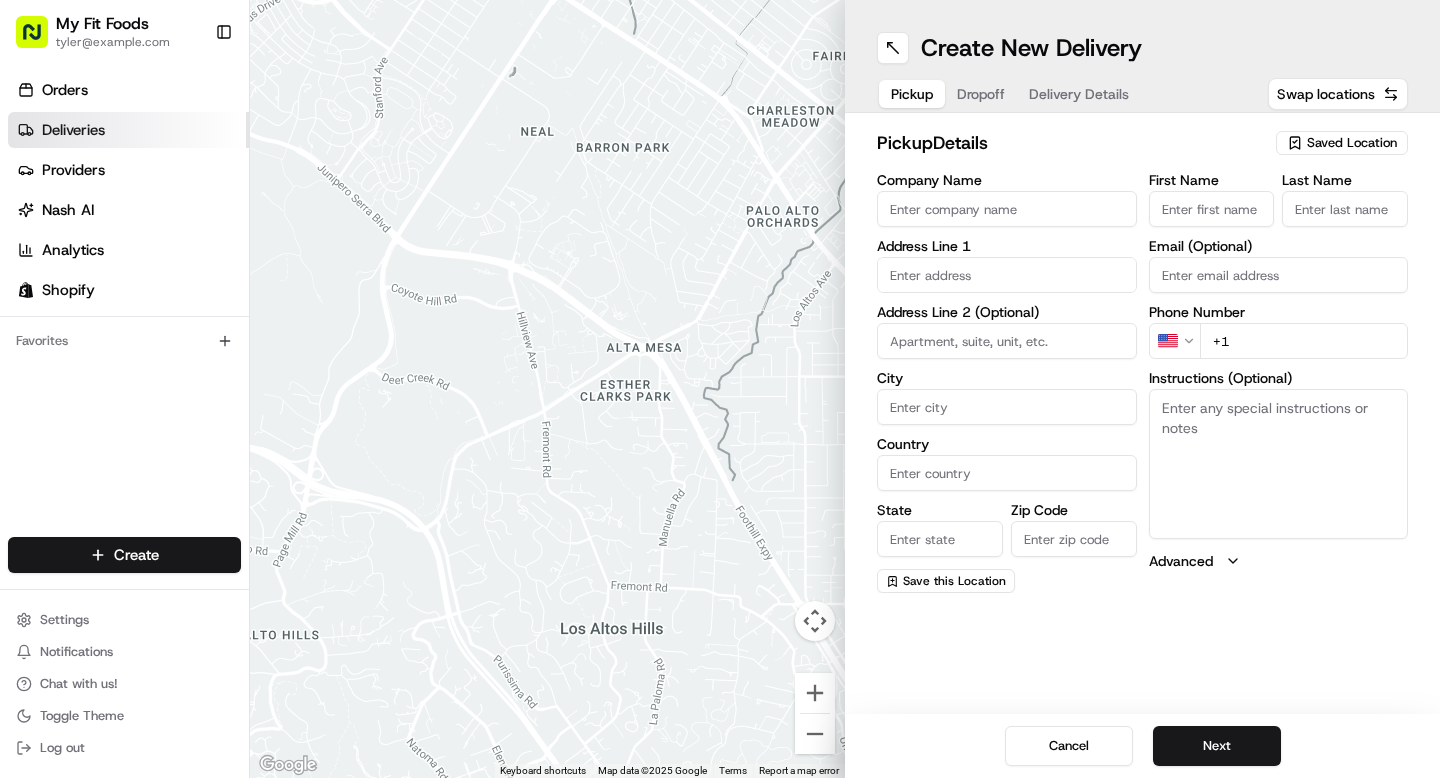 scroll, scrollTop: 0, scrollLeft: 0, axis: both 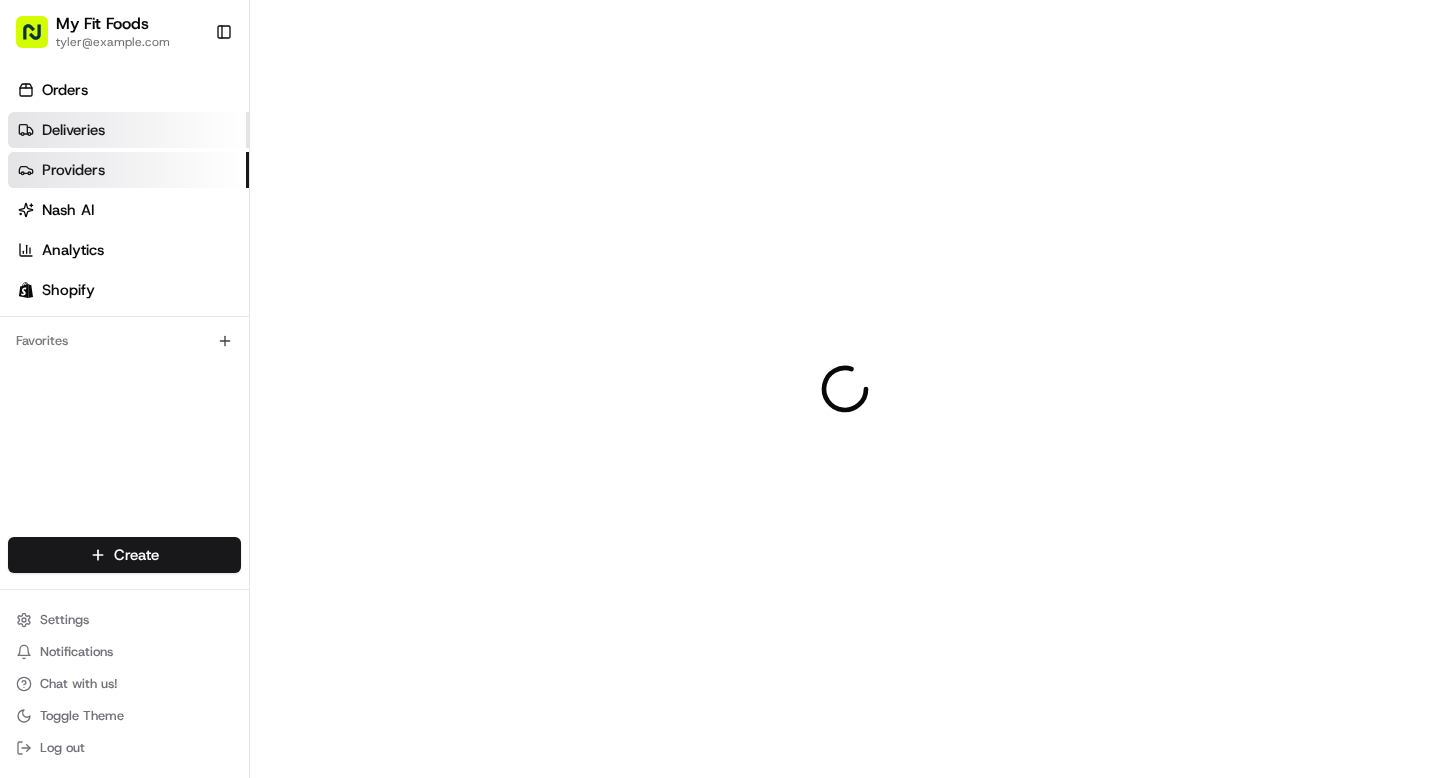 click on "Deliveries" at bounding box center [73, 130] 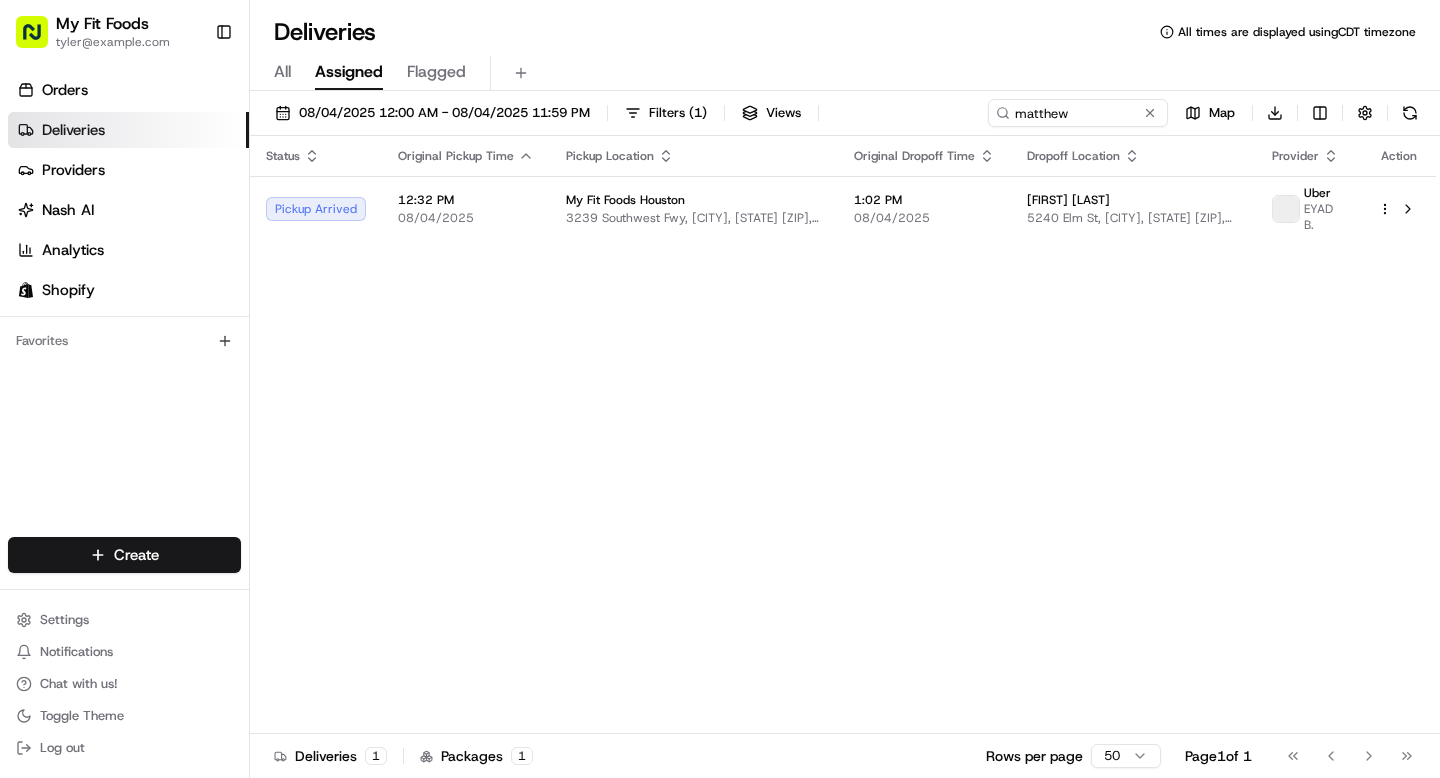 click on "Deliveries" at bounding box center [73, 130] 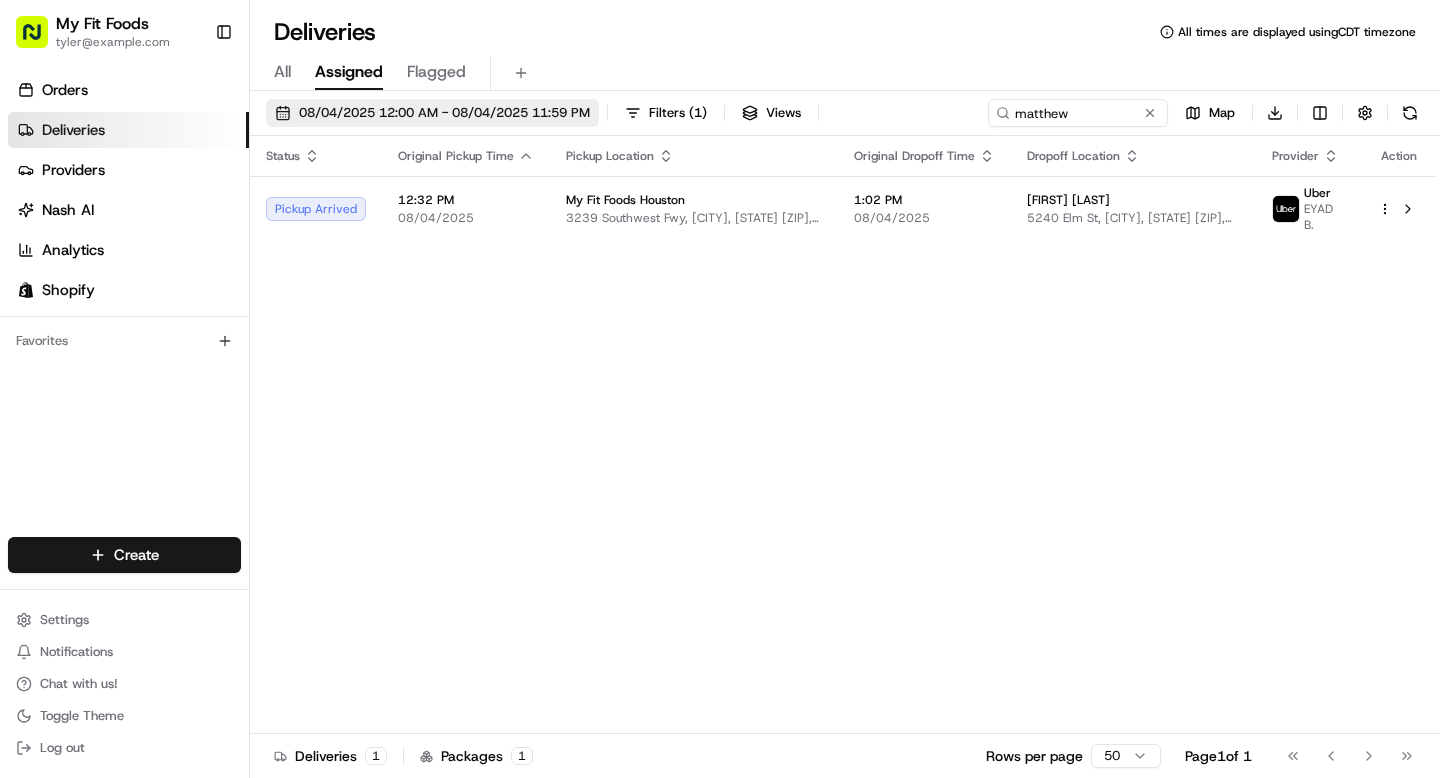 click on "08/04/2025 12:00 AM - 08/04/2025 11:59 PM" at bounding box center (432, 113) 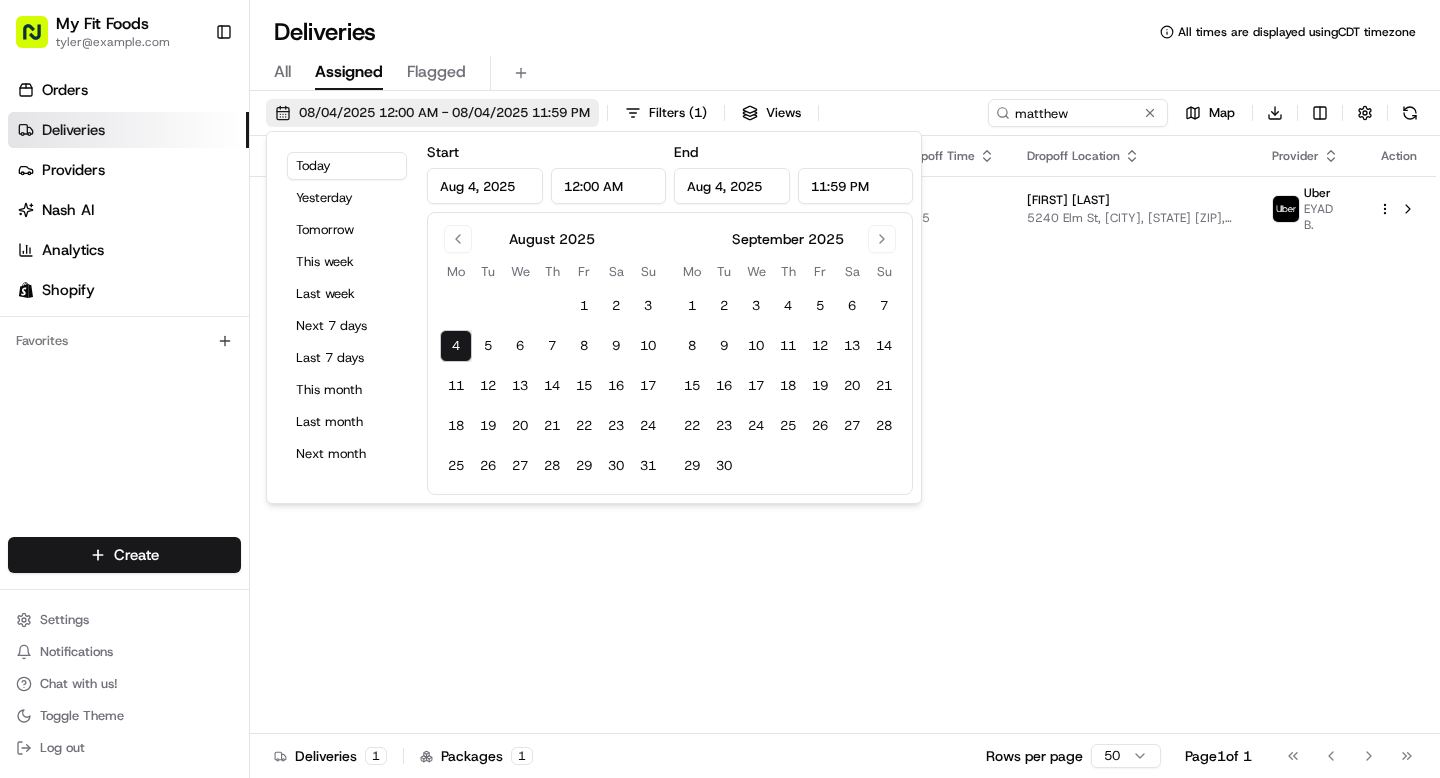 click on "08/04/2025 12:00 AM - 08/04/2025 11:59 PM" at bounding box center (432, 113) 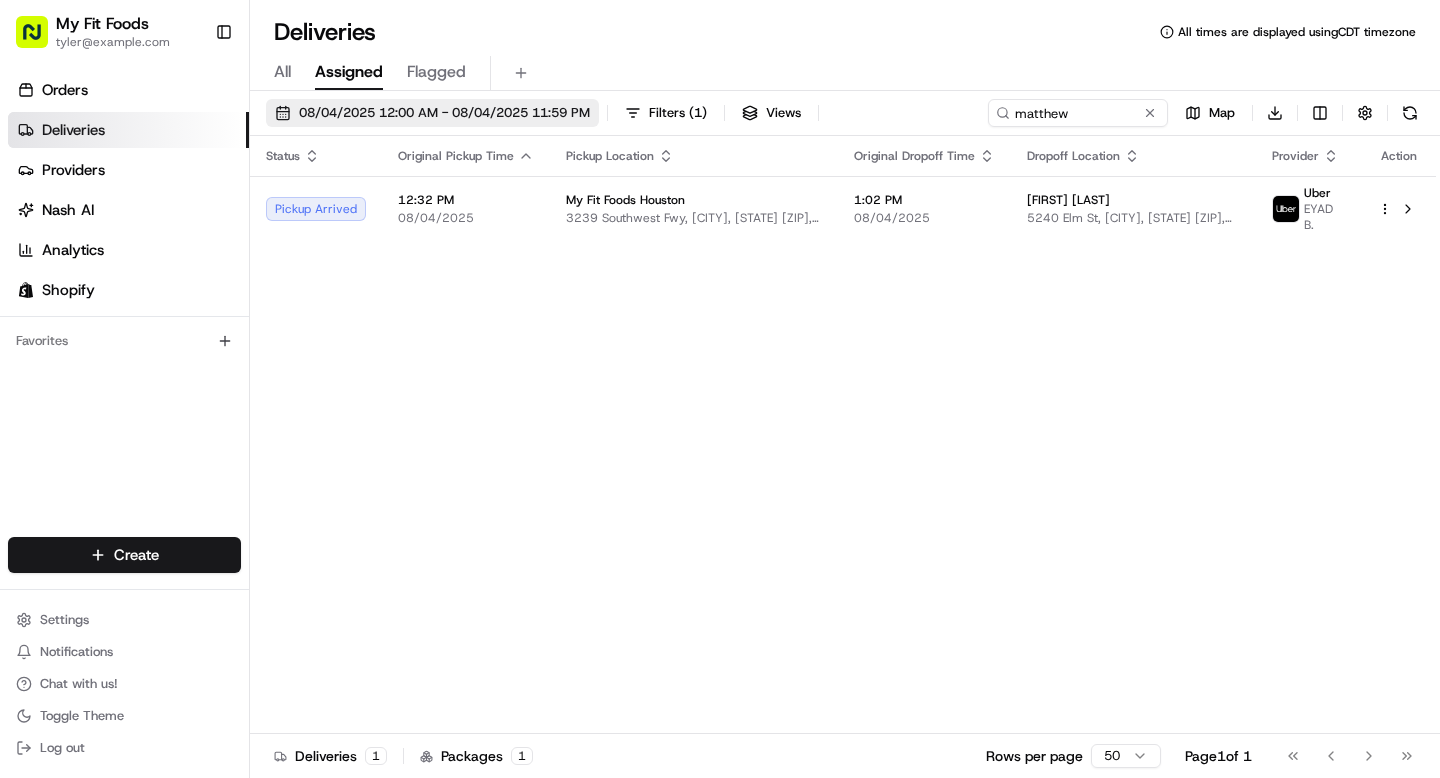 click on "08/04/2025 12:00 AM - 08/04/2025 11:59 PM" at bounding box center (432, 113) 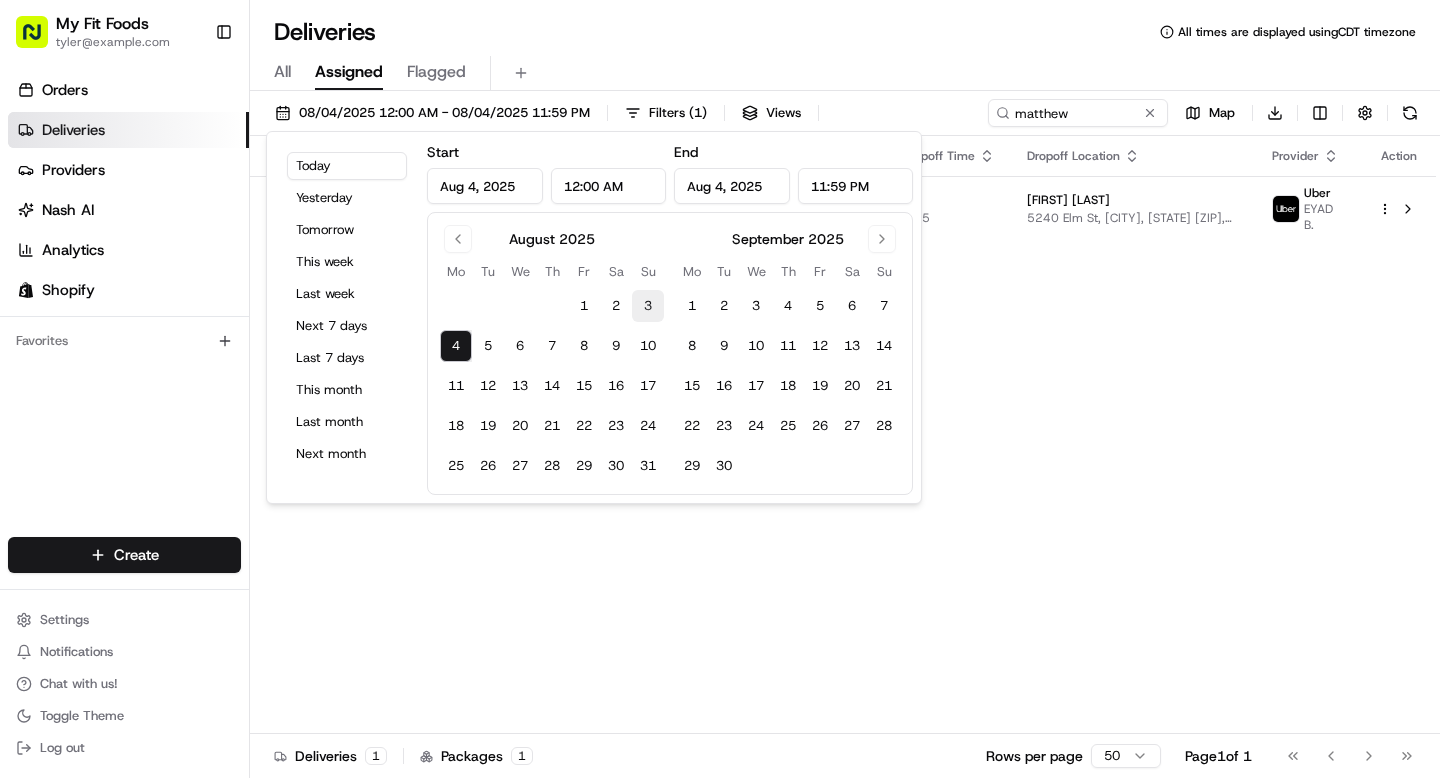 click on "3" at bounding box center (648, 306) 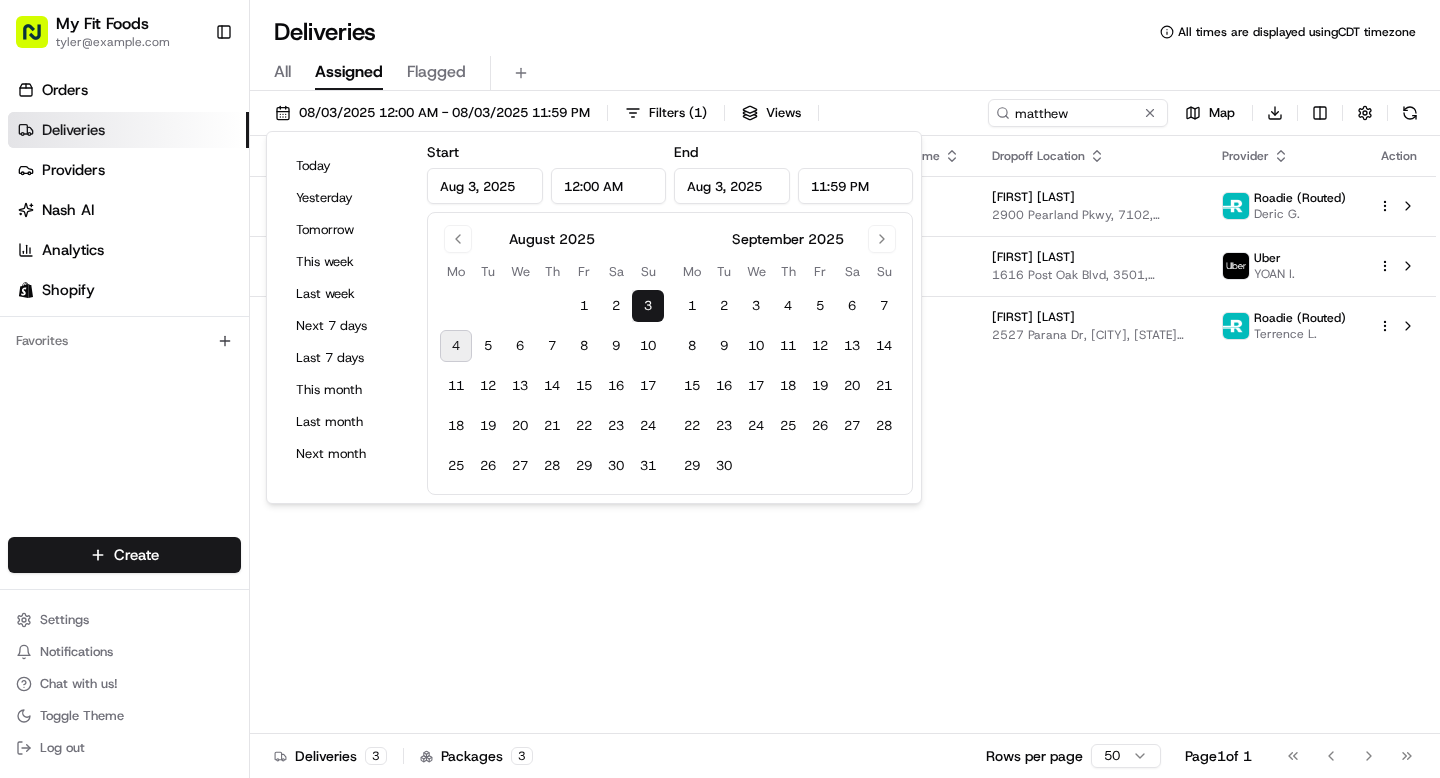 click on "3" at bounding box center [648, 306] 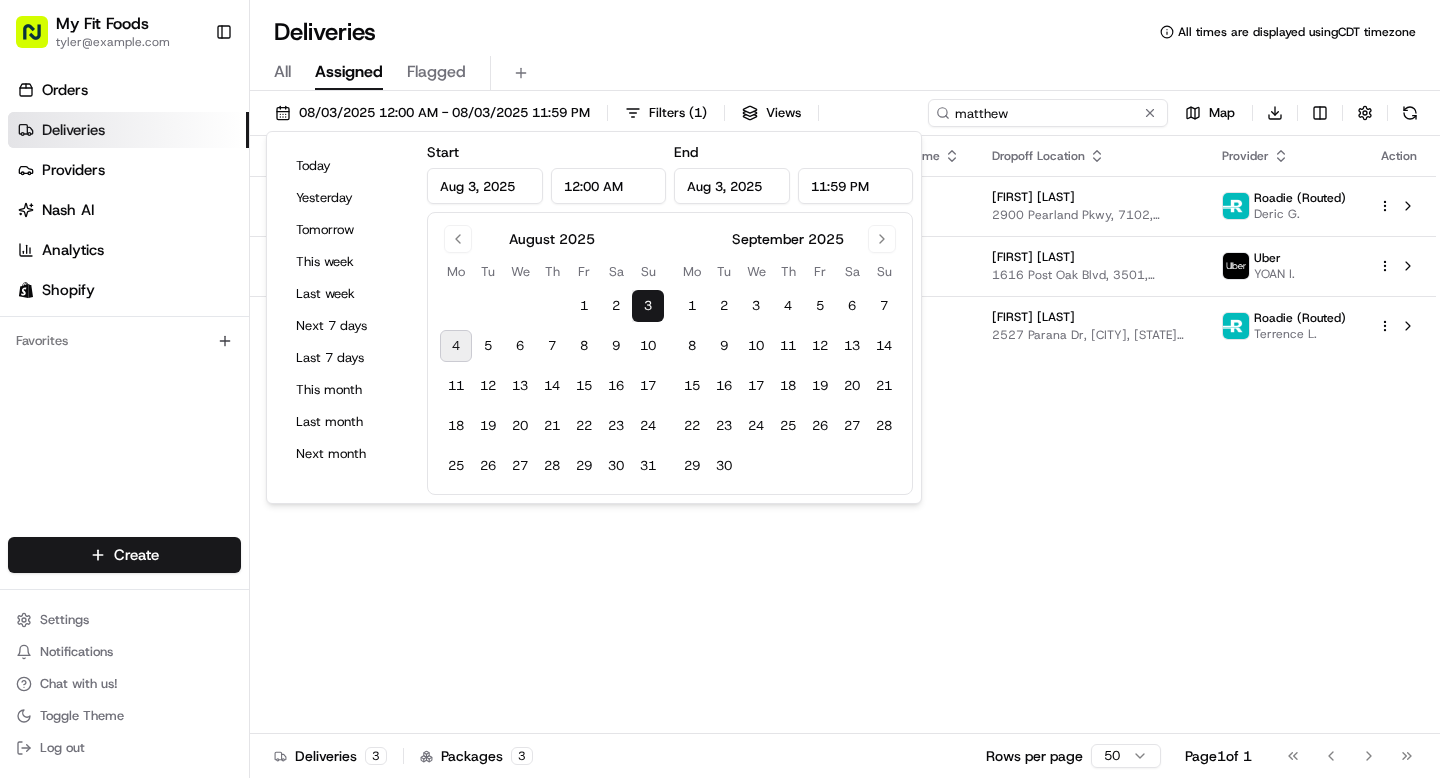 click on "matthew" at bounding box center [1048, 113] 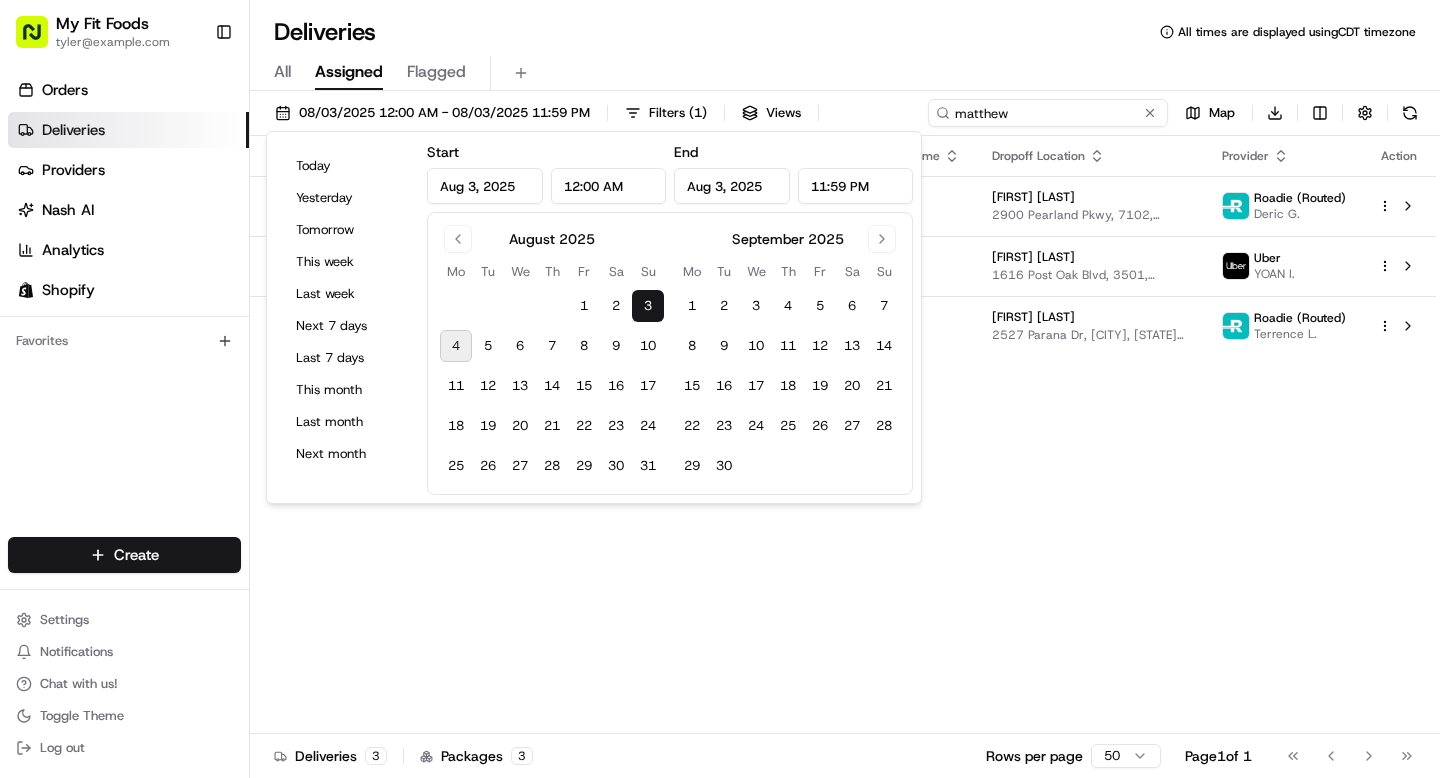 click on "matthew" at bounding box center [1048, 113] 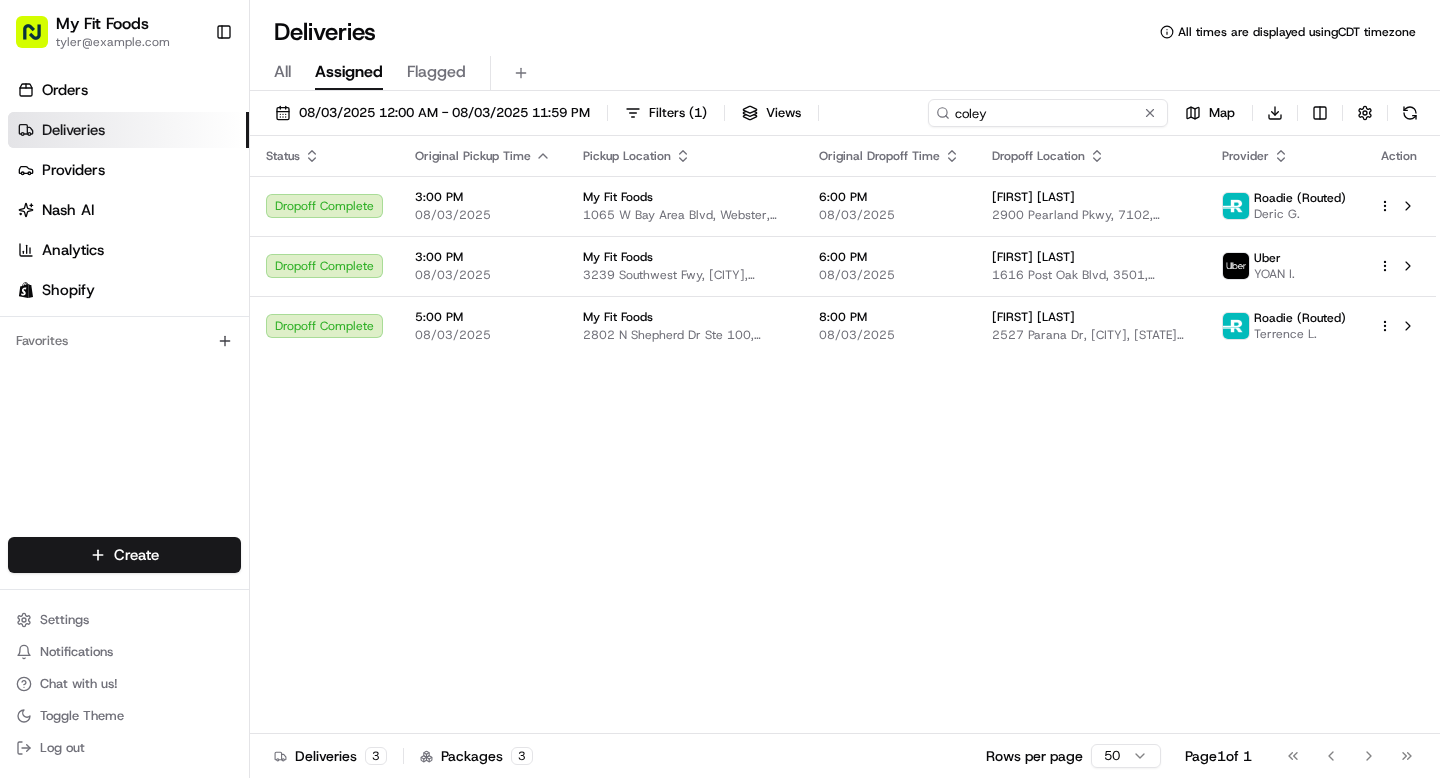 type on "coley" 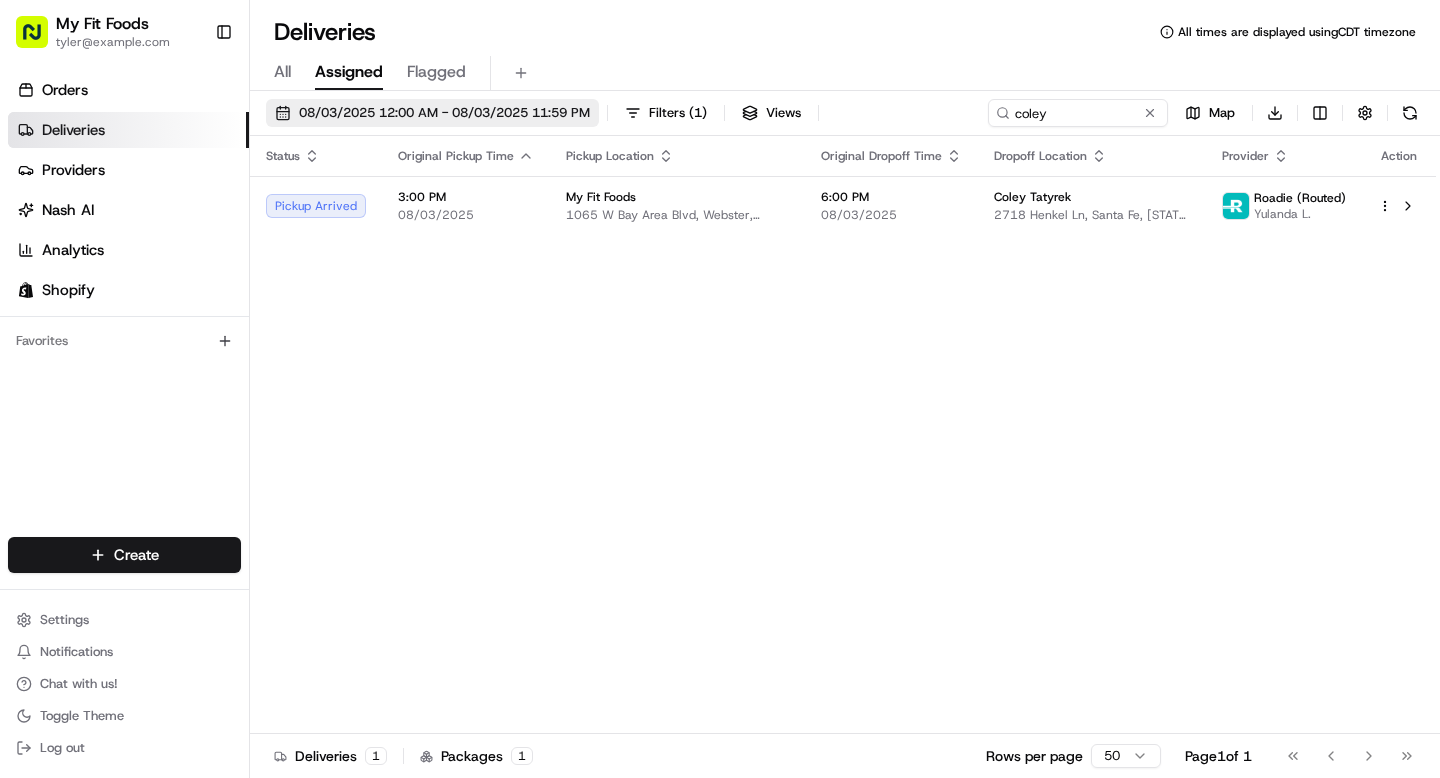 click on "08/03/2025 12:00 AM - 08/03/2025 11:59 PM" at bounding box center [444, 113] 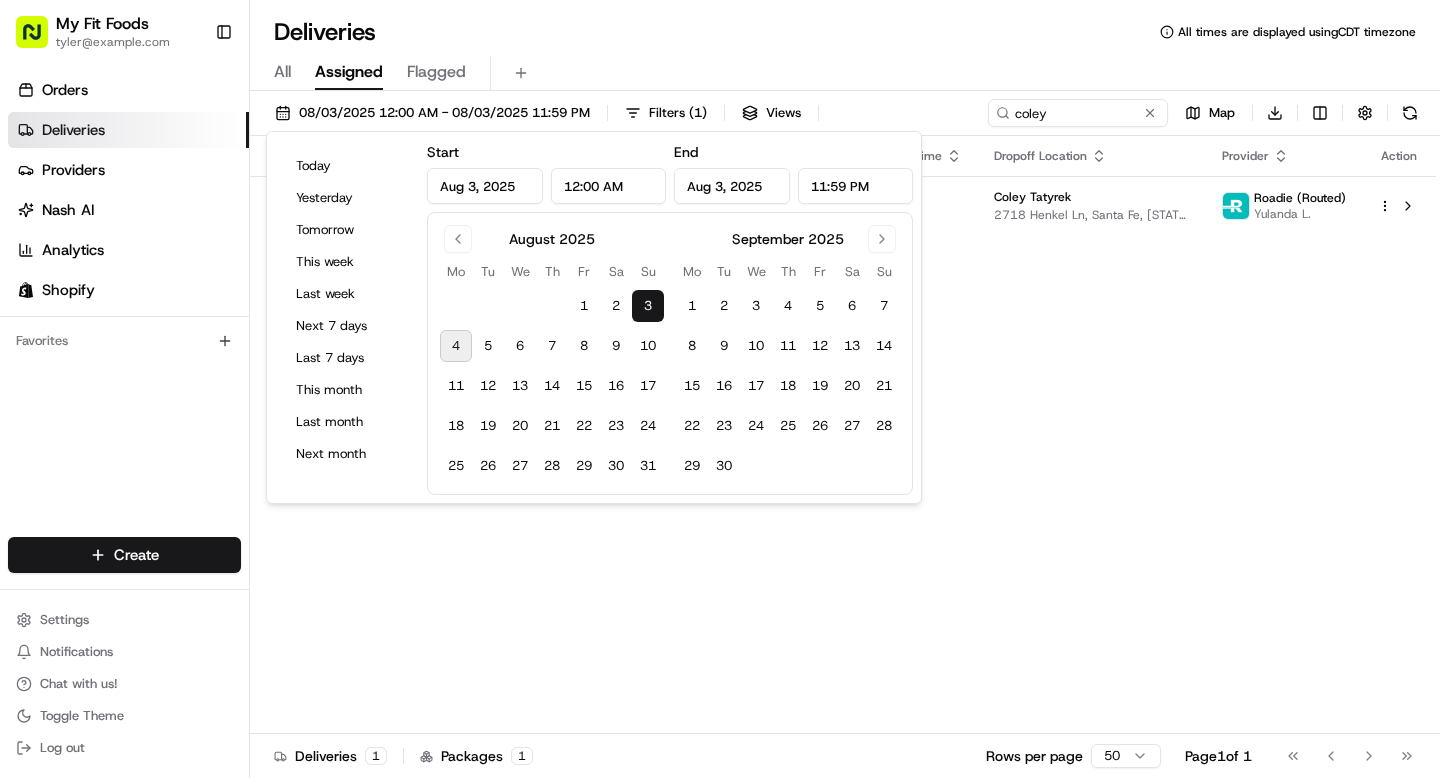click on "4" at bounding box center [456, 346] 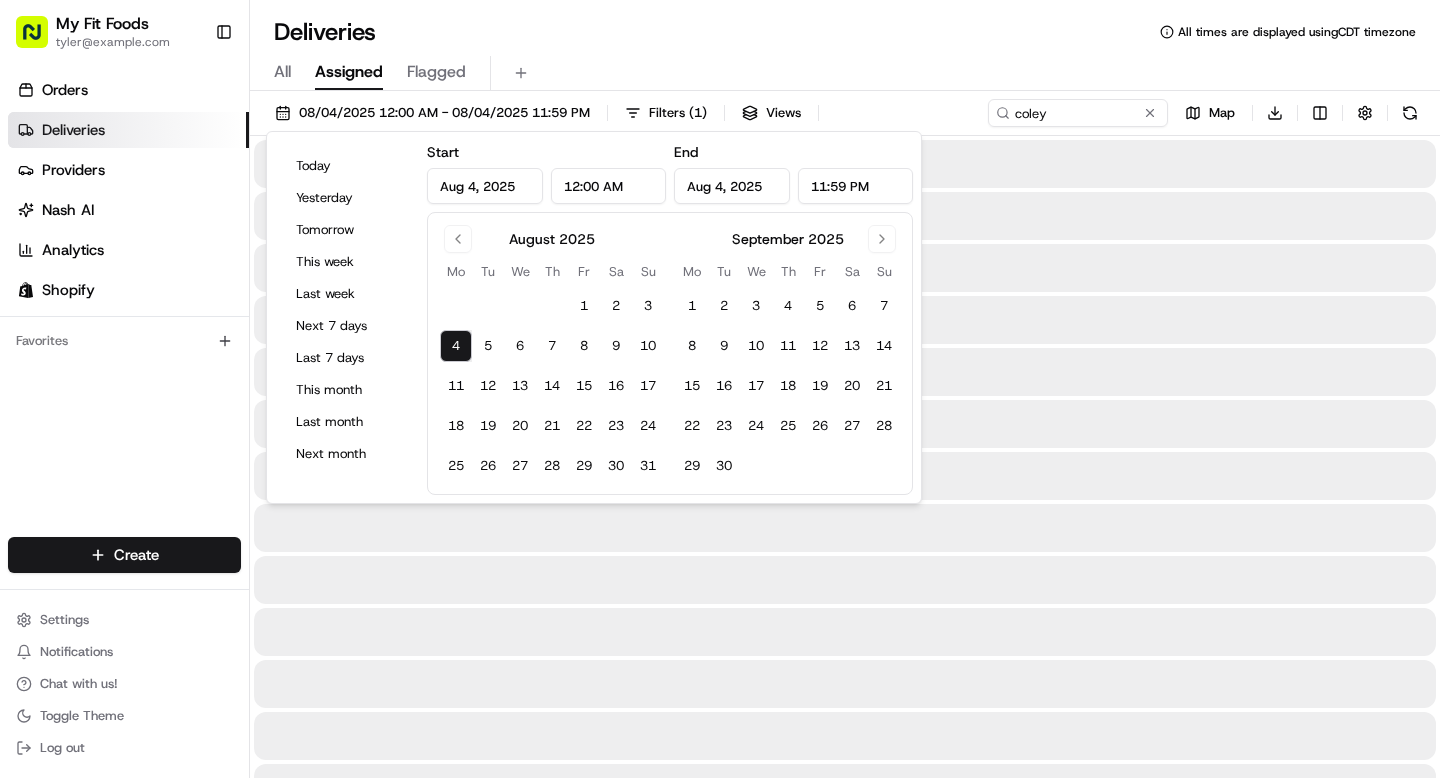 click on "4" at bounding box center (456, 346) 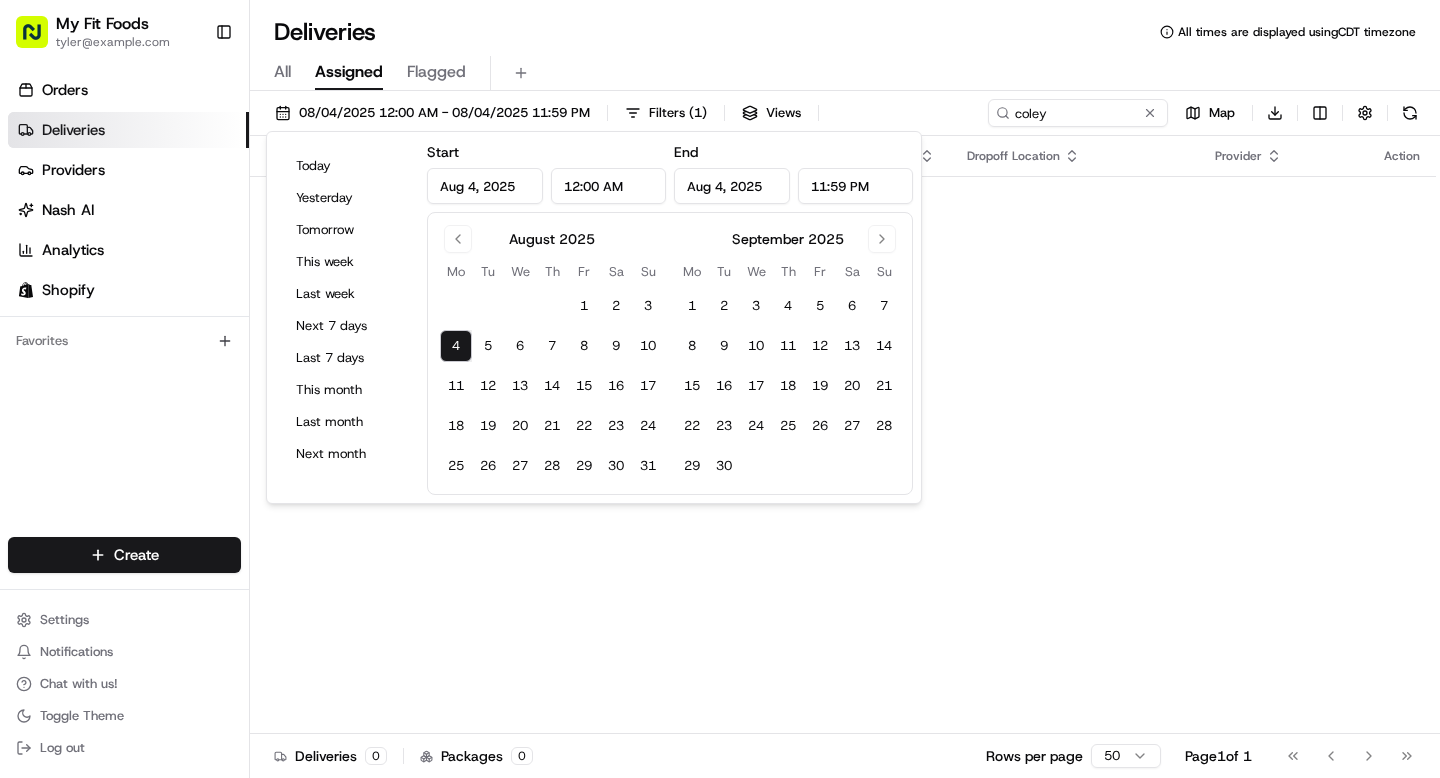 click on "4" at bounding box center [456, 346] 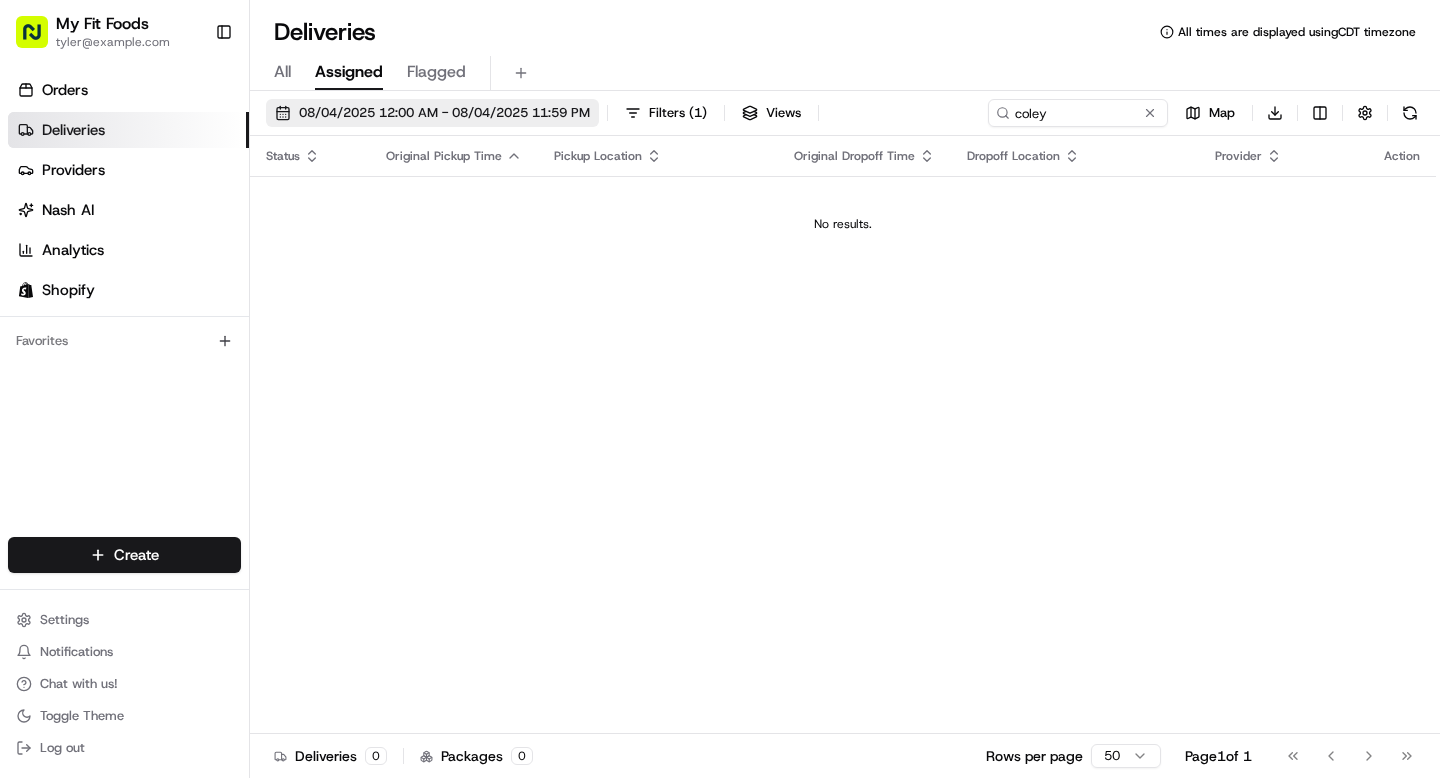 click on "08/04/2025 12:00 AM - 08/04/2025 11:59 PM" at bounding box center (444, 113) 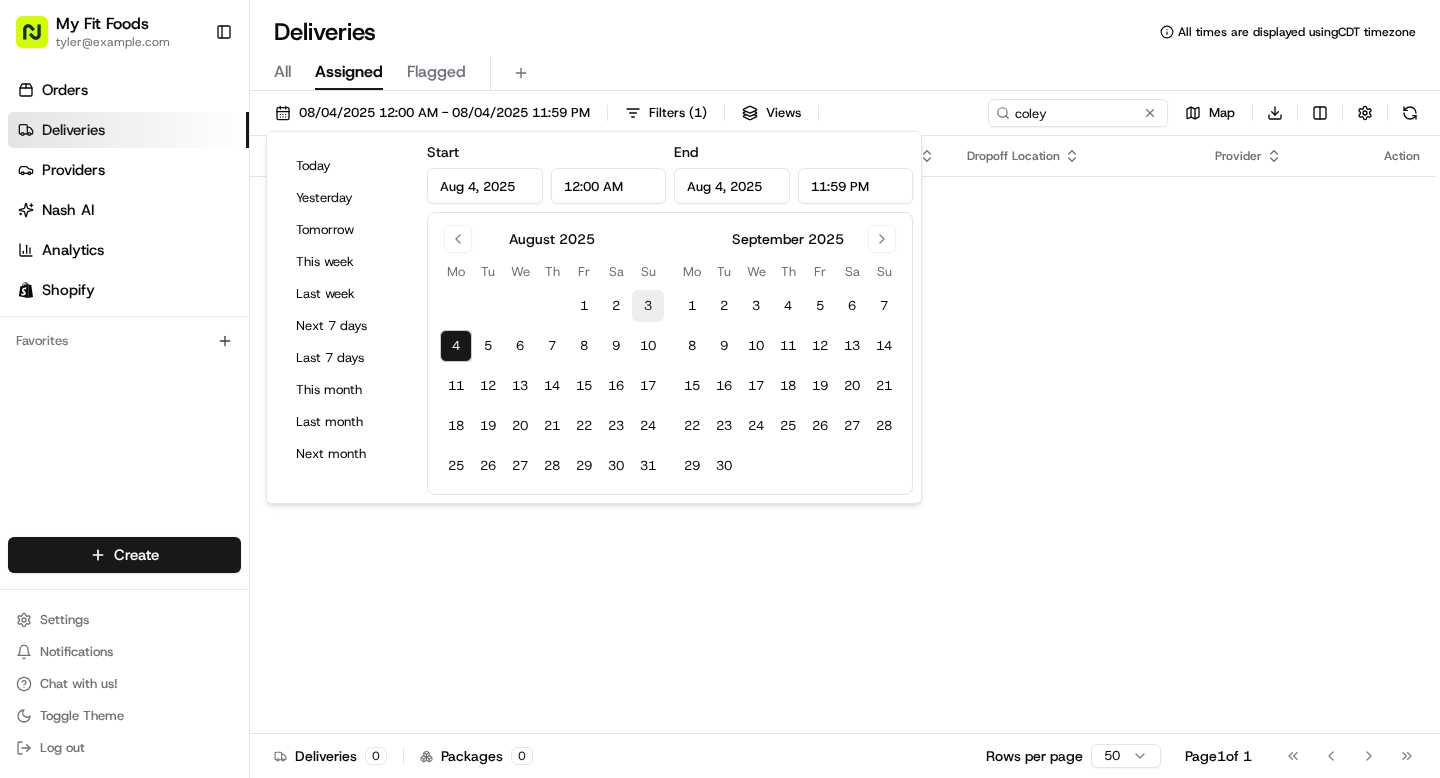 click on "3" at bounding box center [648, 306] 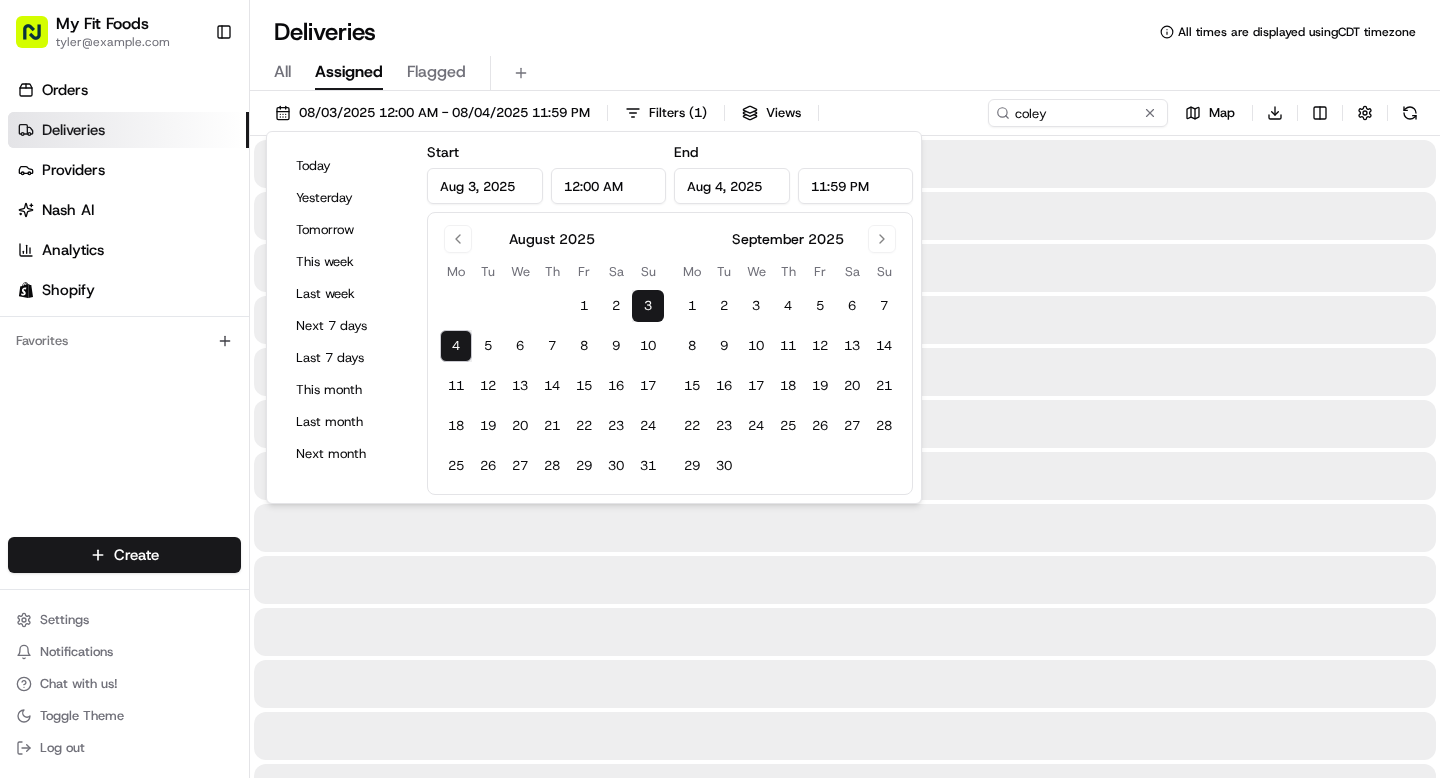type on "Aug 3, 2025" 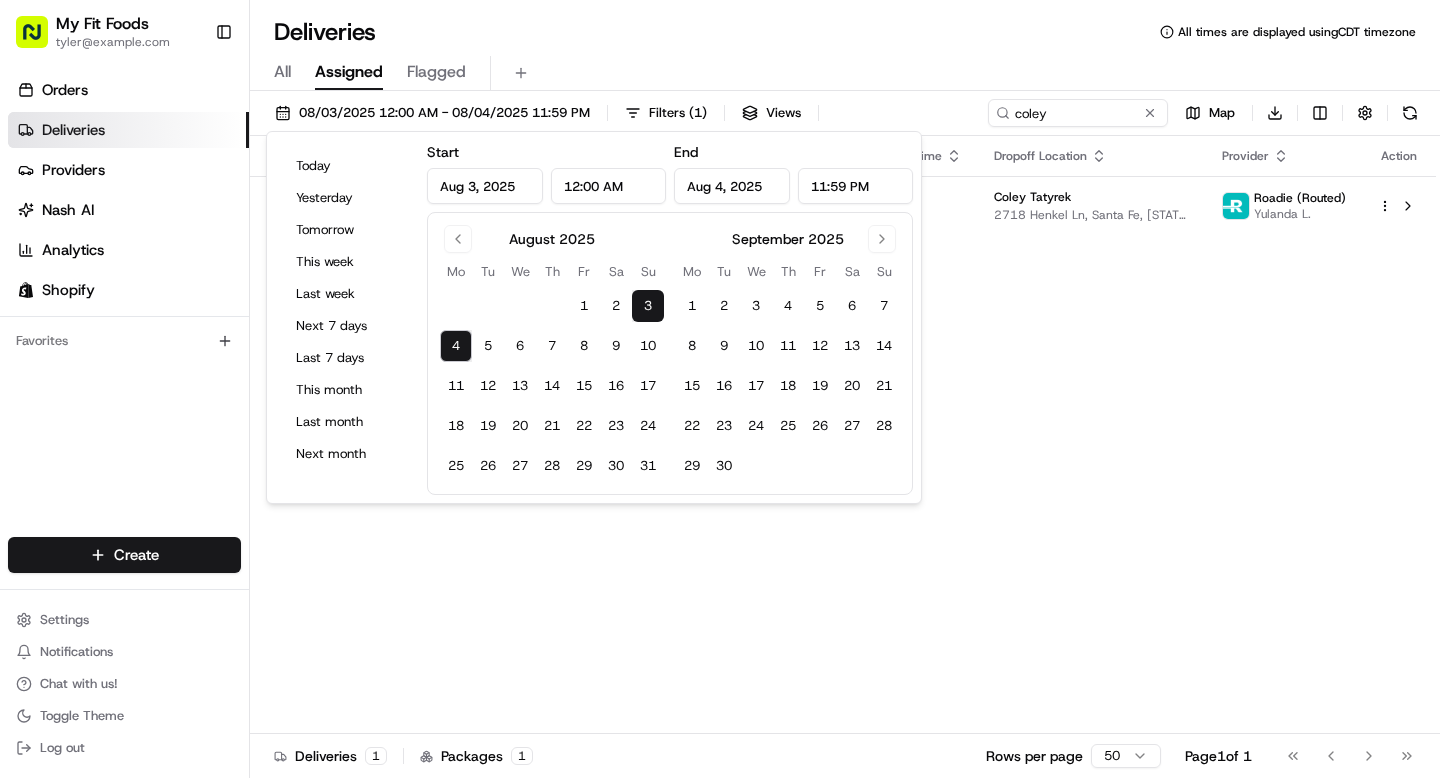 click on "All Assigned Flagged" at bounding box center [845, 73] 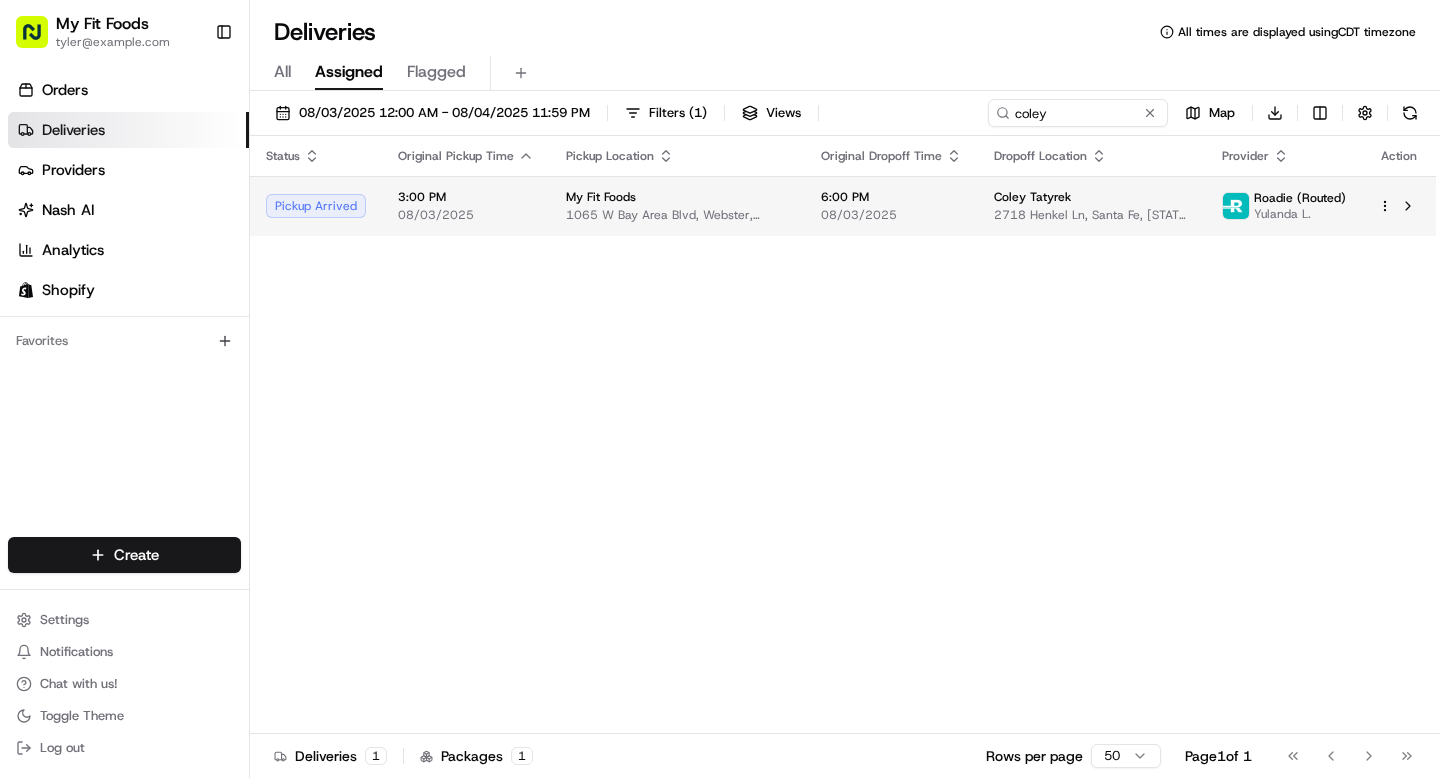 click on "My Fit Foods tyler@example.com Toggle Sidebar Orders Deliveries Providers Nash AI Analytics Shopify Favorites Main Menu Members & Organization Organization Users Roles Preferences Customization Tracking Orchestration Automations Dispatch Strategy Optimization Strategy Locations Pickup Locations Dropoff Locations Shifts Billing Billing Refund Requests Integrations Notification Triggers Webhooks API Keys Request Logs Create Settings Notifications Chat with us! Toggle Theme Log out Deliveries All times are displayed using CDT timezone All Assigned Flagged 08/03/2025 12:00 AM - 08/04/2025 11:59 PM Filters ( 1 ) Views coley Map Download Status Original Pickup Time Pickup Location Original Dropoff Time Dropoff Location Provider Action Pickup Arrived 3:00 PM 08/03/2025 My Fit Foods 1065 W Bay Area Blvd, Webster, [STATE] [ZIP], USA 6:00 PM 08/03/2025 Coley Tatyrek 2718 Henkel Ln, Santa Fe, [STATE] [ZIP], US Roadie (Routed) Yulanda L. Deliveries 1 Packages 1 Rows per page 50 Page 1 of 1 Go to next page" at bounding box center (720, 389) 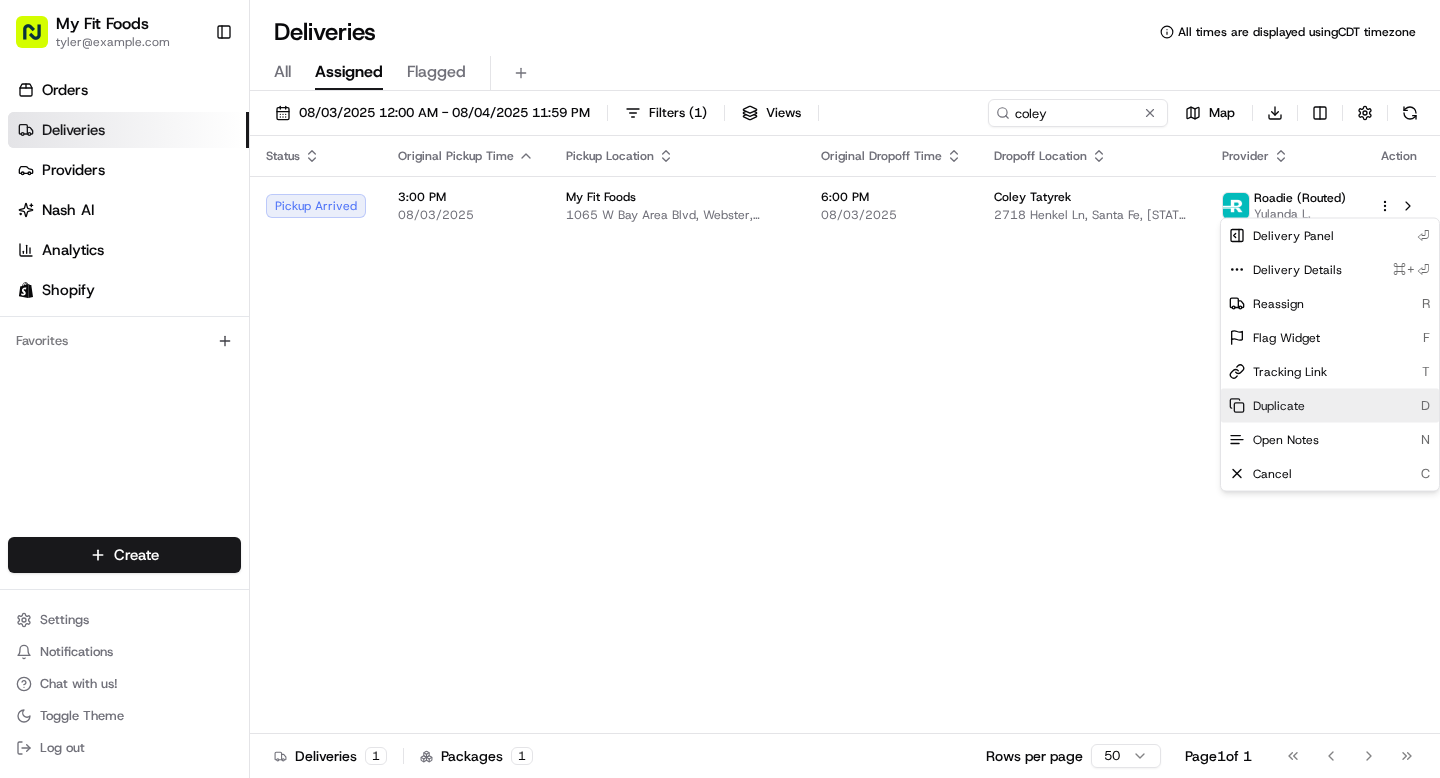 click on "Duplicate" at bounding box center (1279, 406) 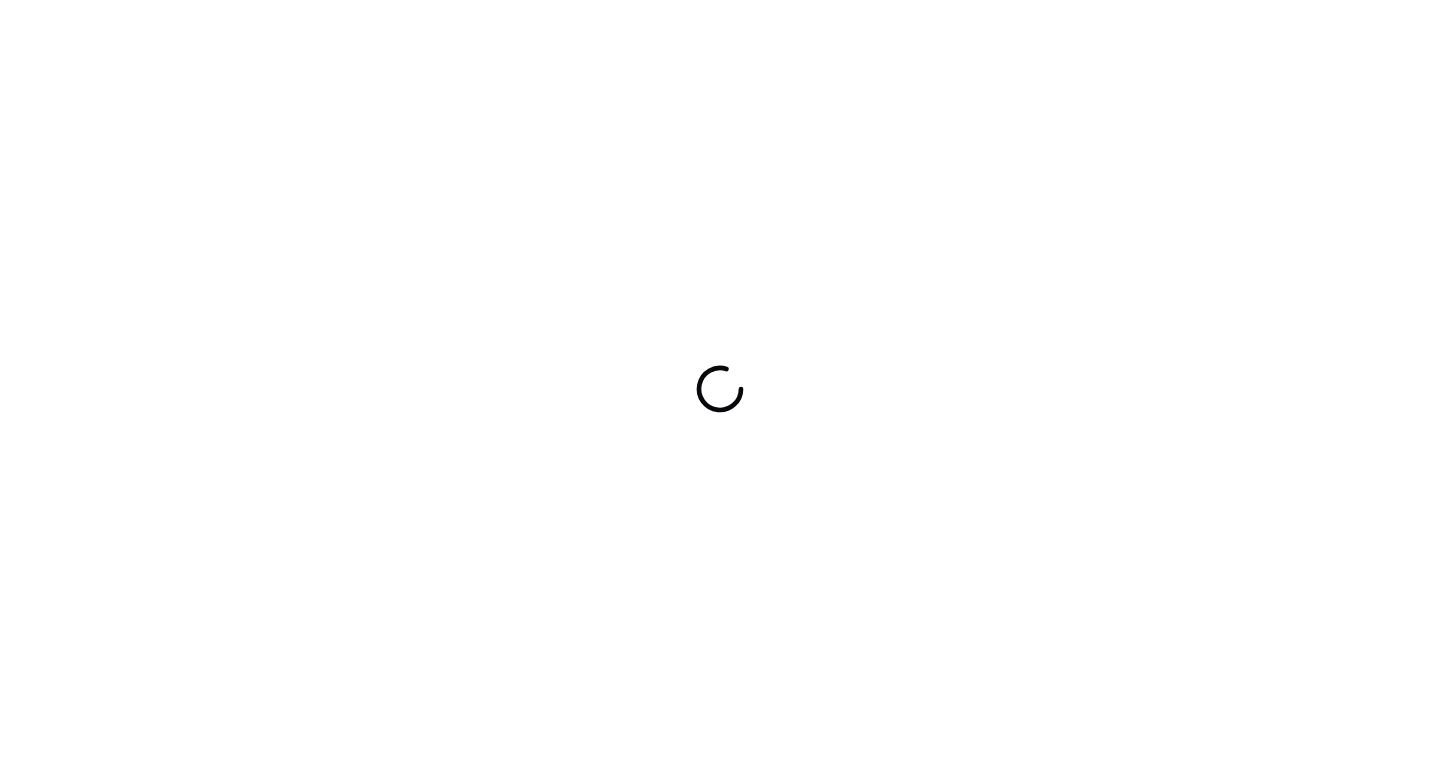 scroll, scrollTop: 0, scrollLeft: 0, axis: both 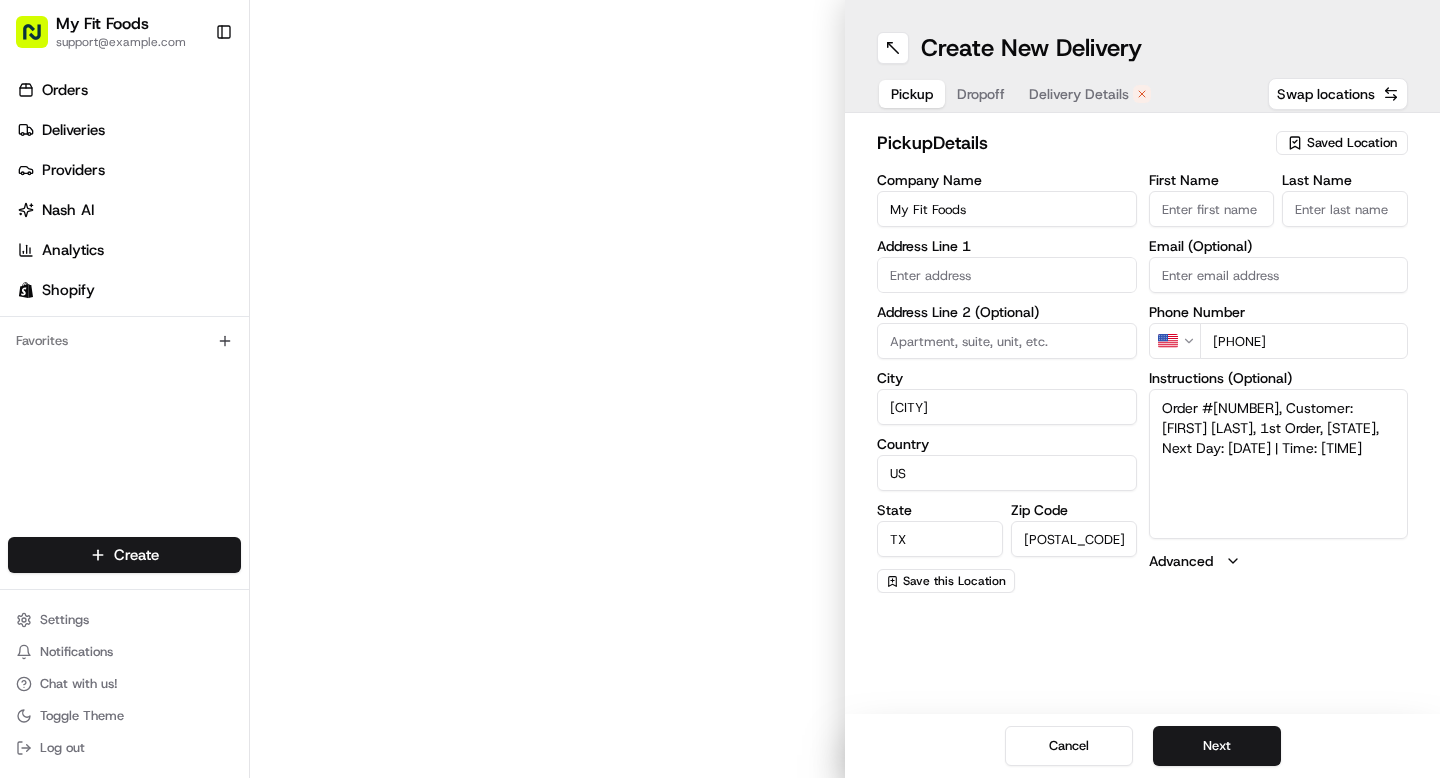 type on "[NUMBER] [STREET]" 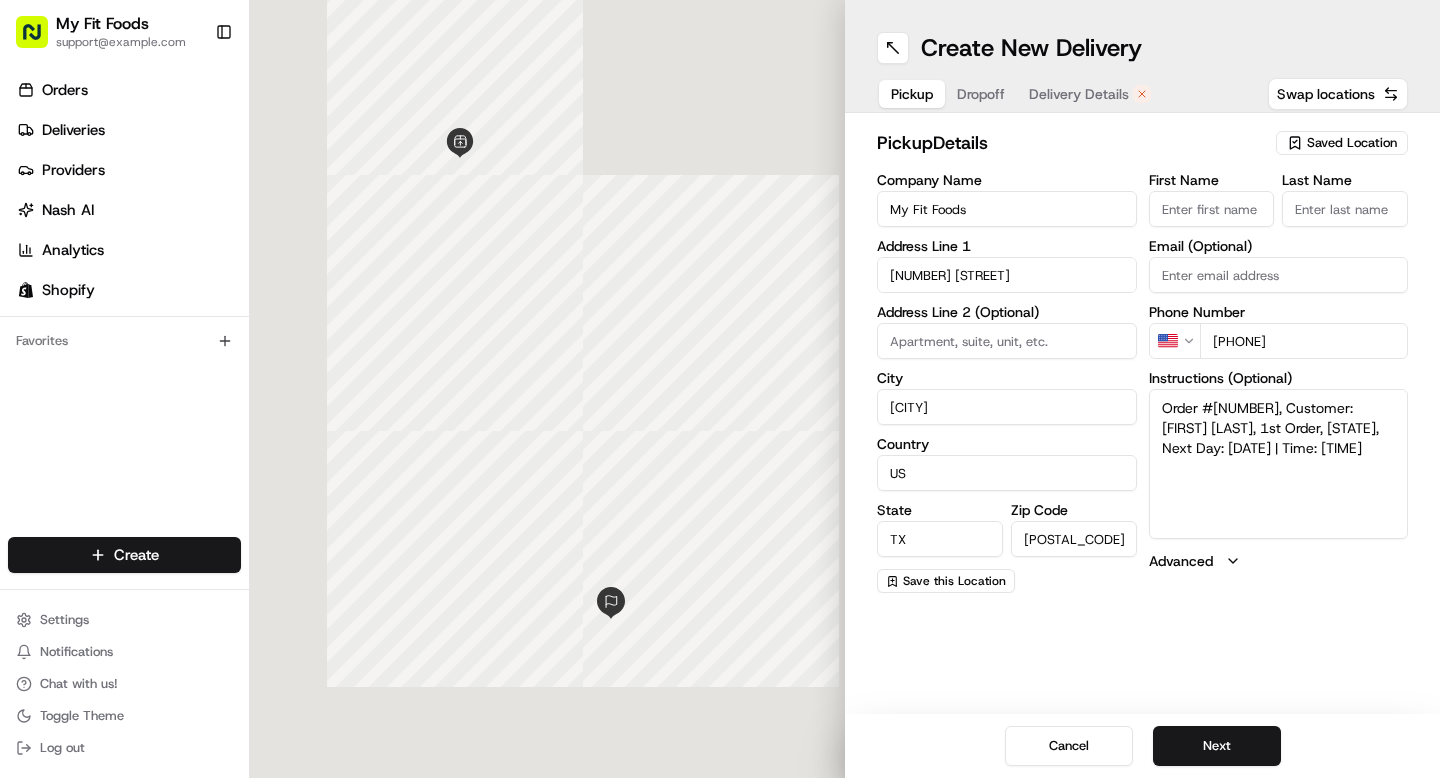 scroll, scrollTop: 0, scrollLeft: 0, axis: both 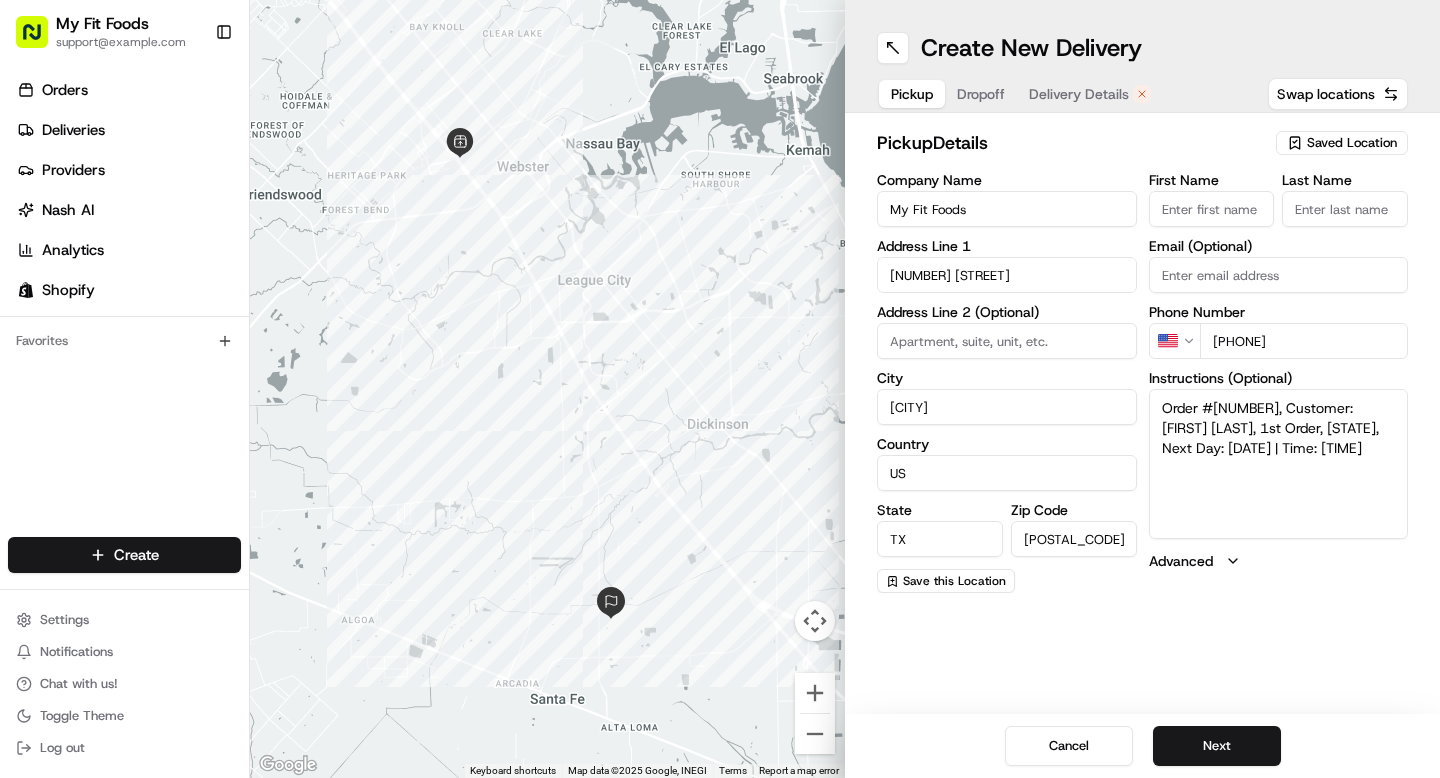 click on "Delivery Details" at bounding box center [1079, 94] 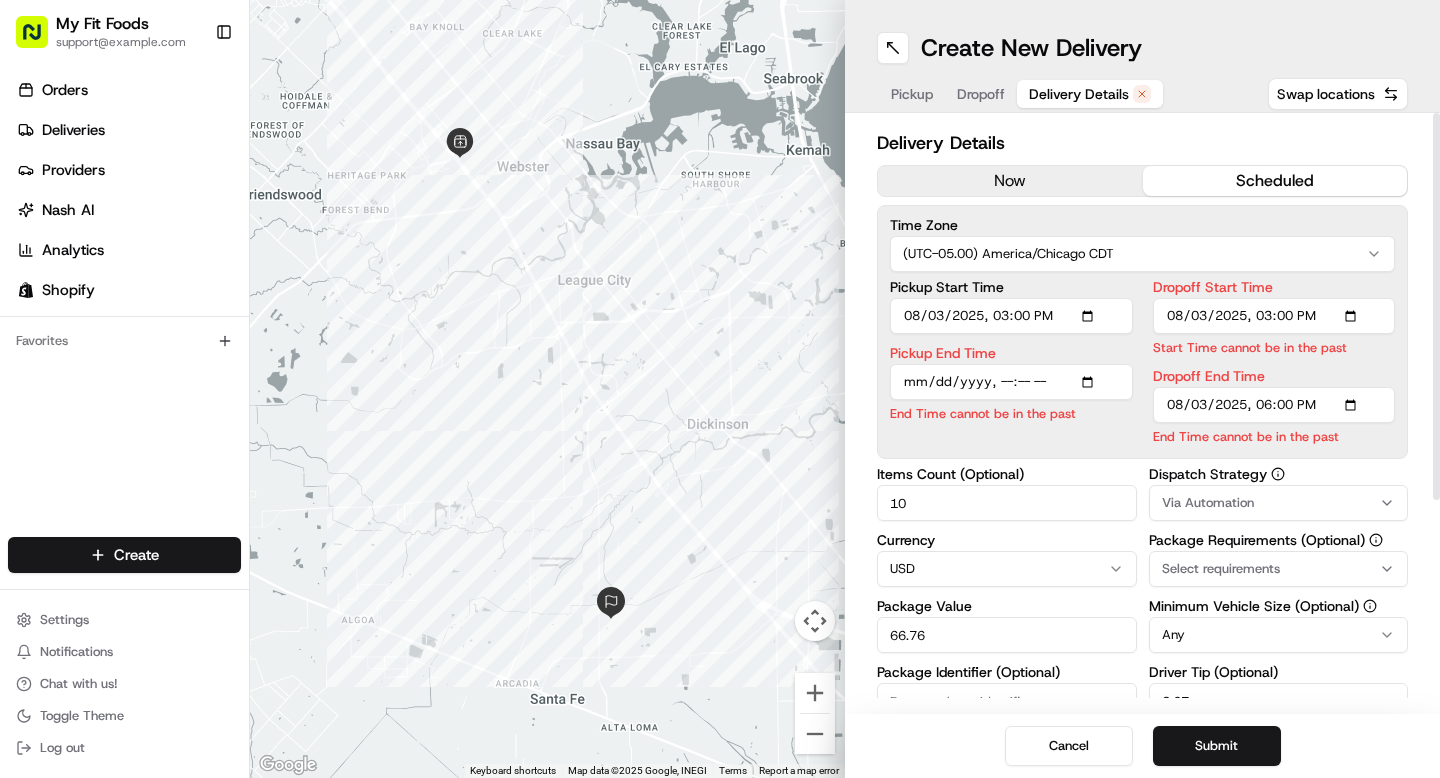 click on "now" at bounding box center [1010, 181] 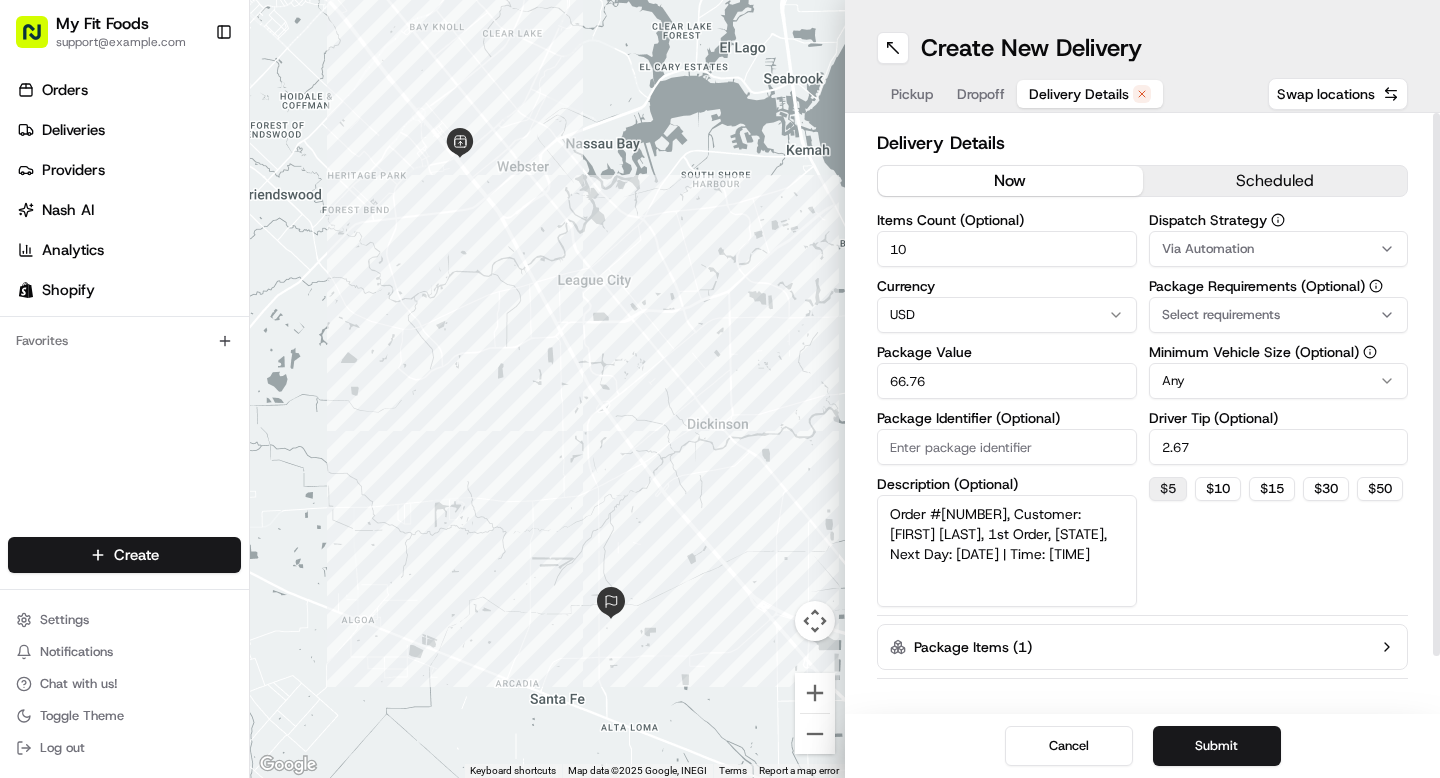 click on "$ 5" at bounding box center (1168, 489) 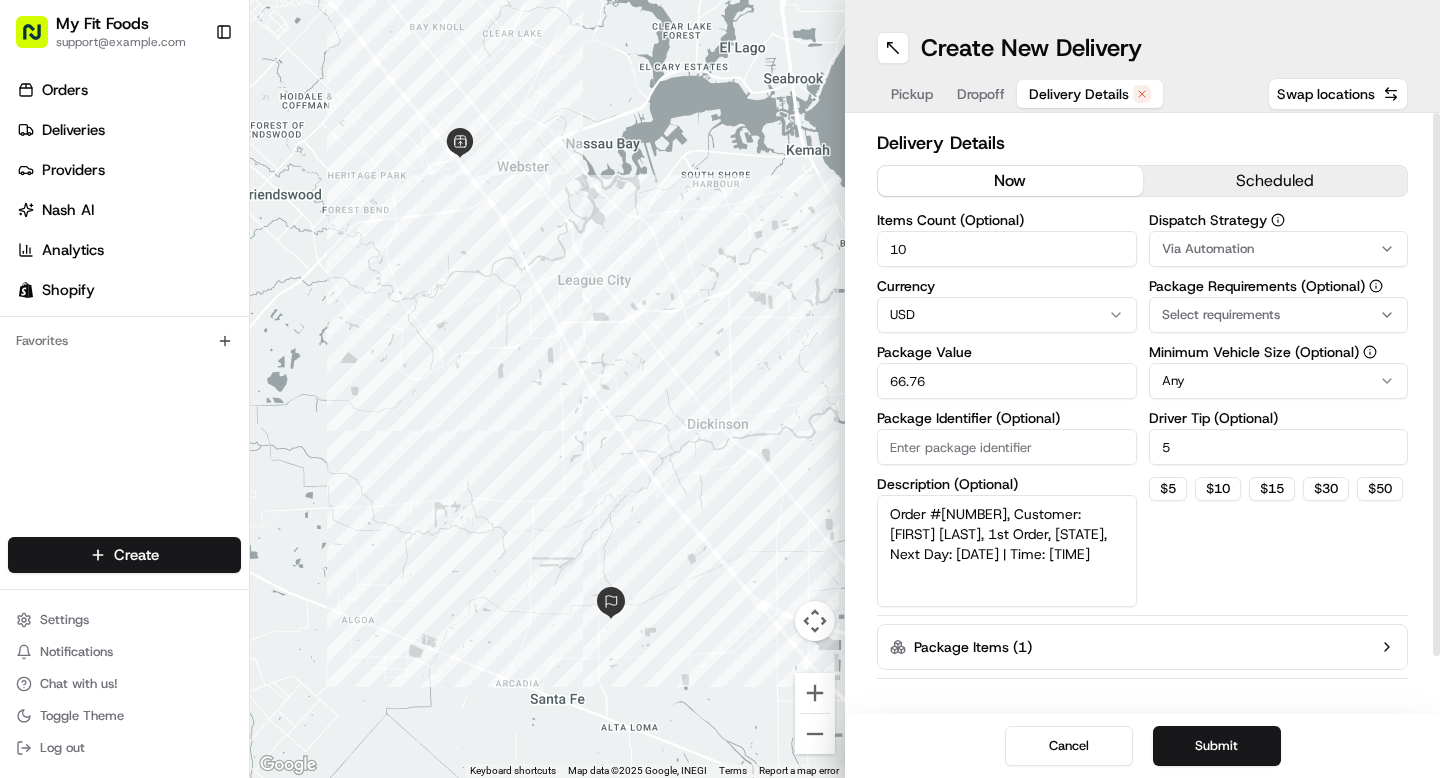 click on "scheduled" at bounding box center (1275, 181) 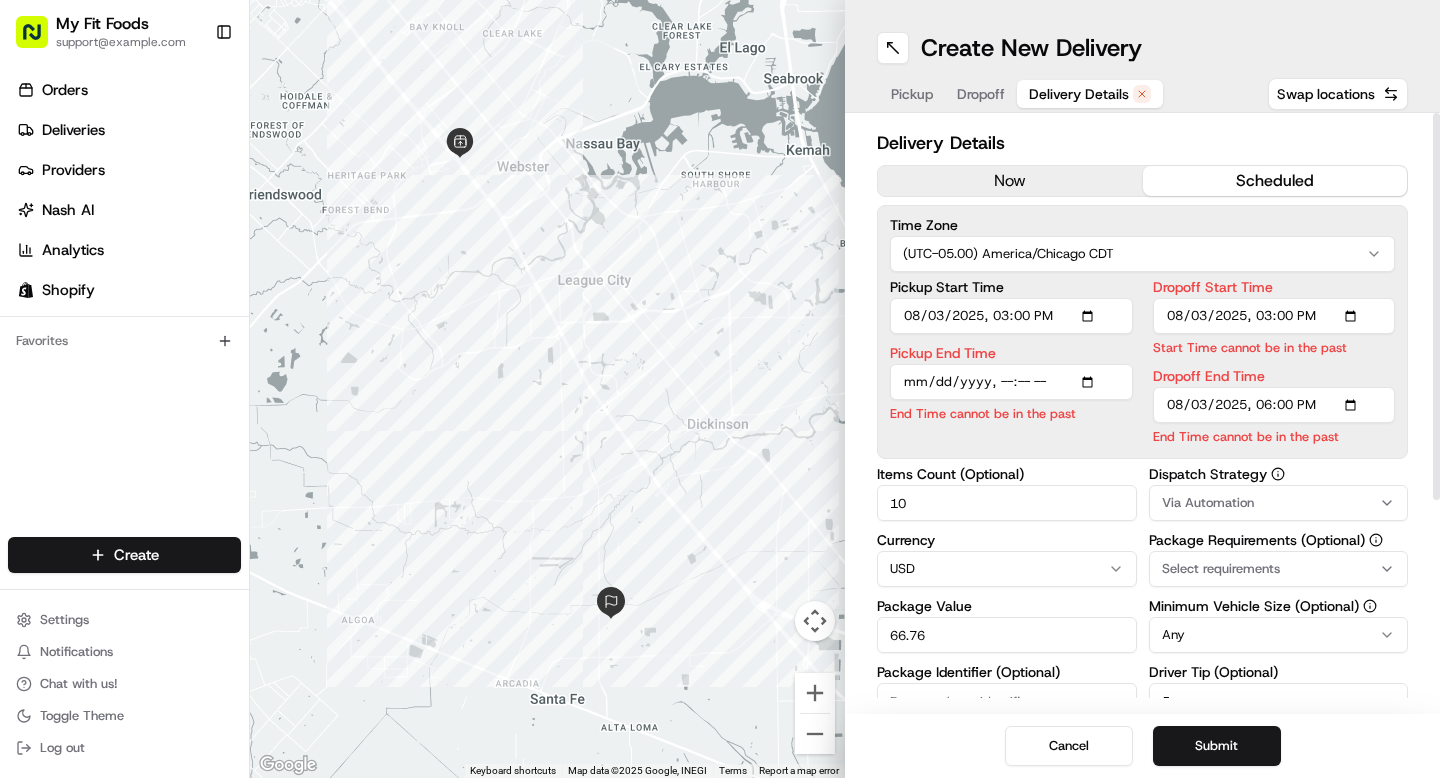 click on "Pickup Start Time" at bounding box center (1011, 316) 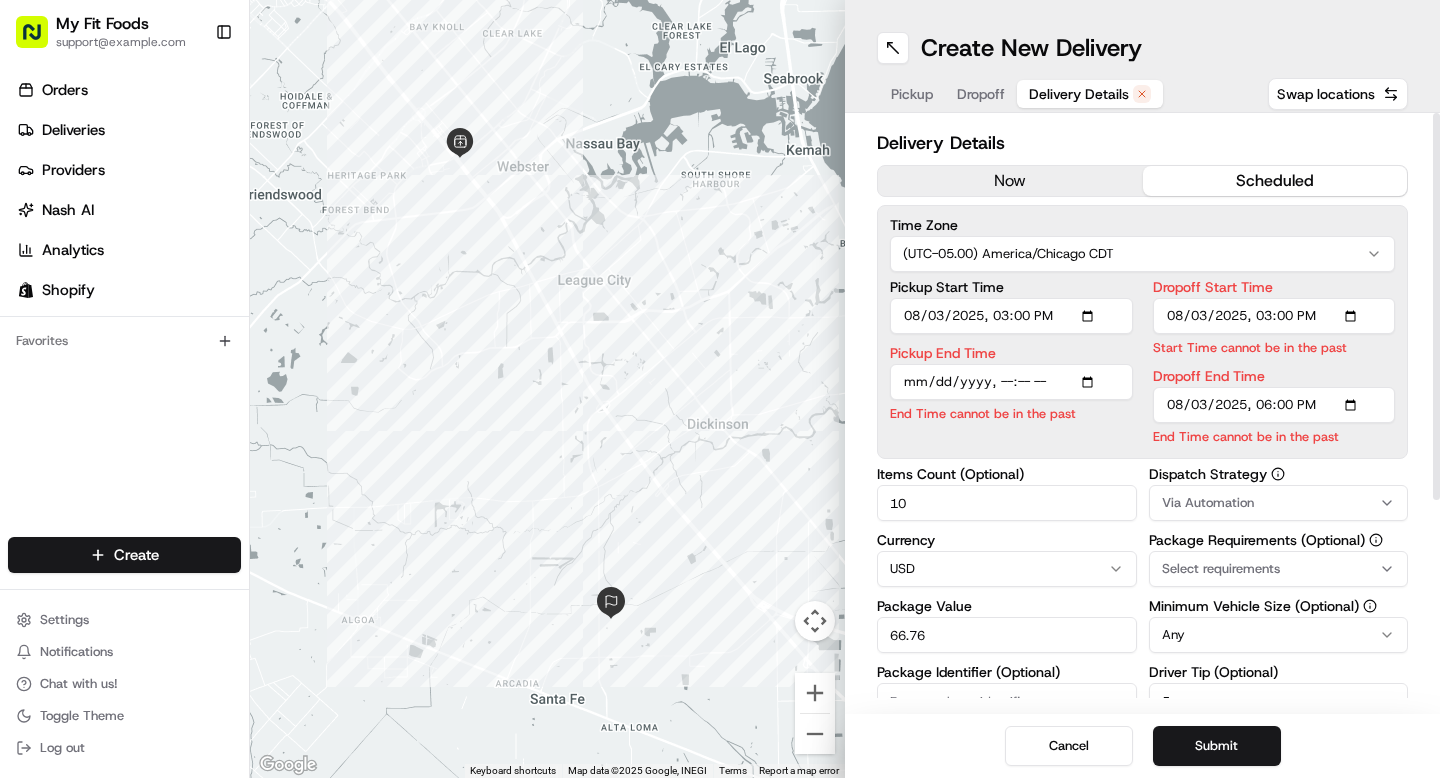 type on "2025-08-04T15:00" 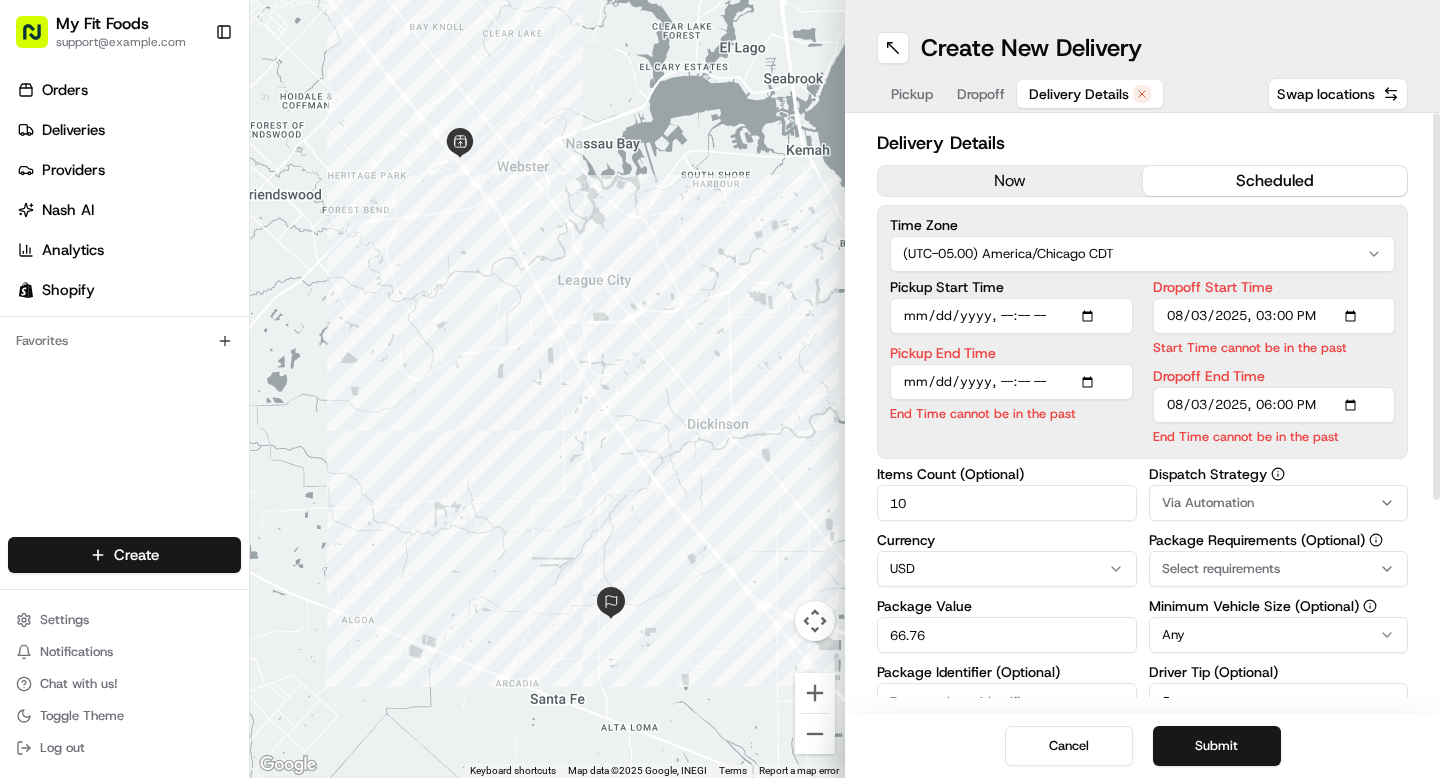 click on "Pickup End Time" at bounding box center (1011, 382) 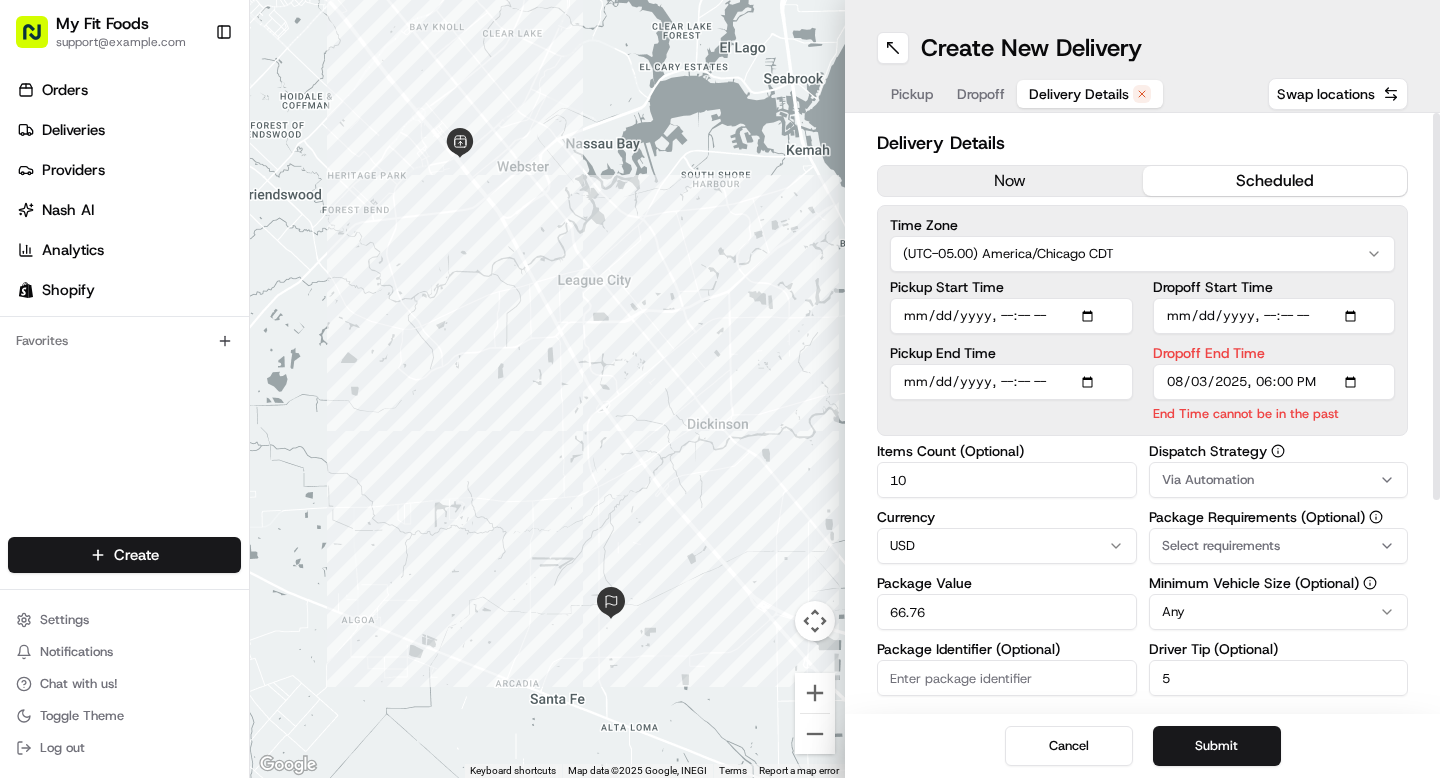 click on "Dropoff End Time End Time cannot be in the past" at bounding box center [1274, 384] 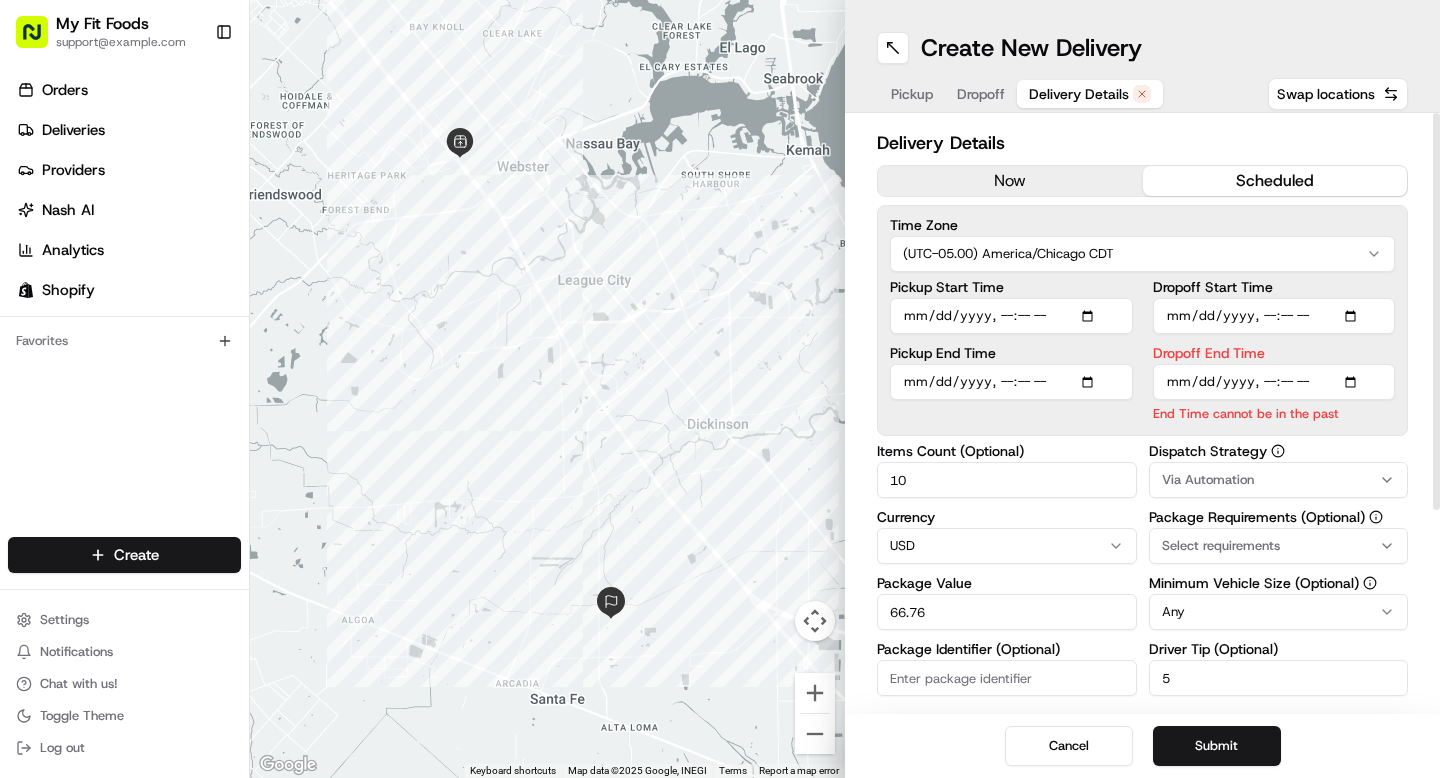 click on "Dropoff End Time" at bounding box center [1274, 382] 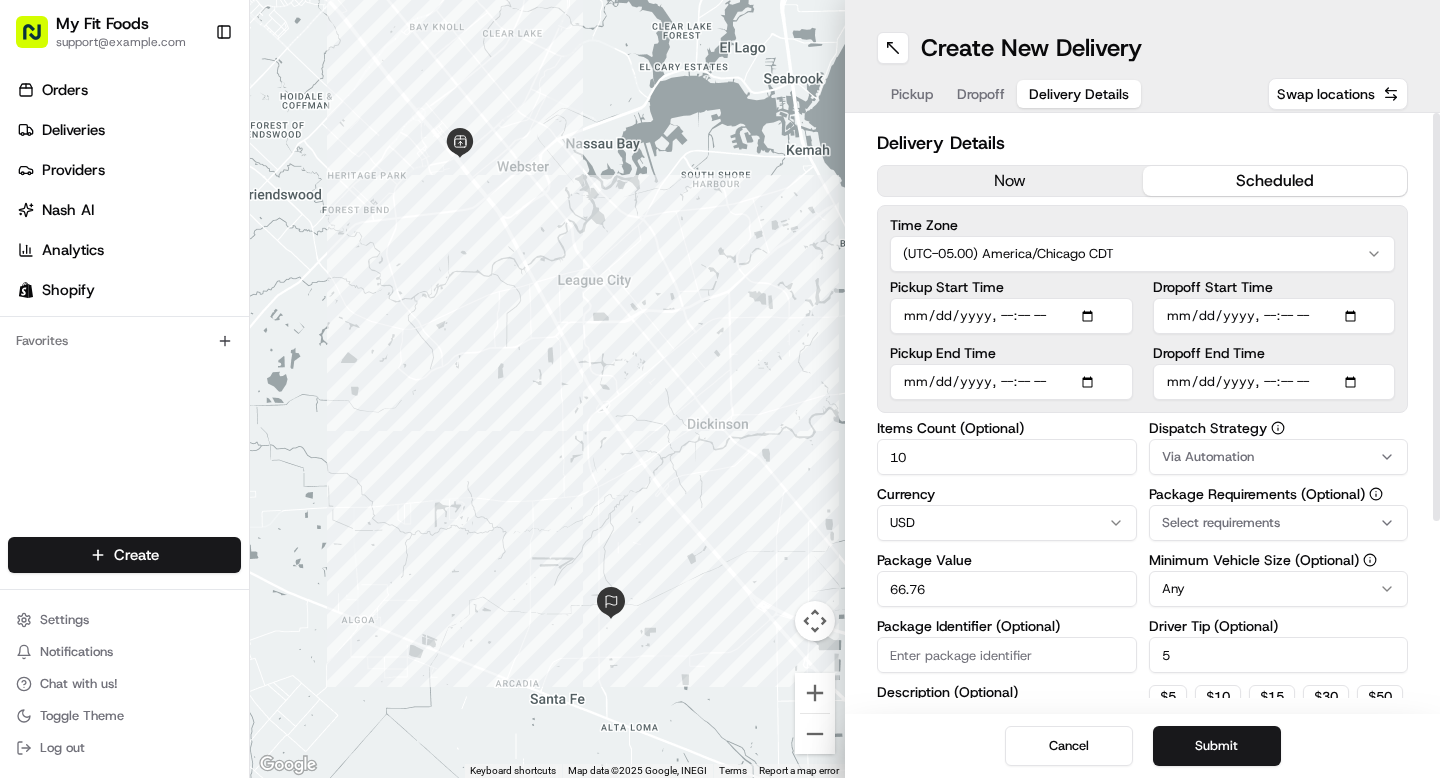 scroll, scrollTop: 195, scrollLeft: 0, axis: vertical 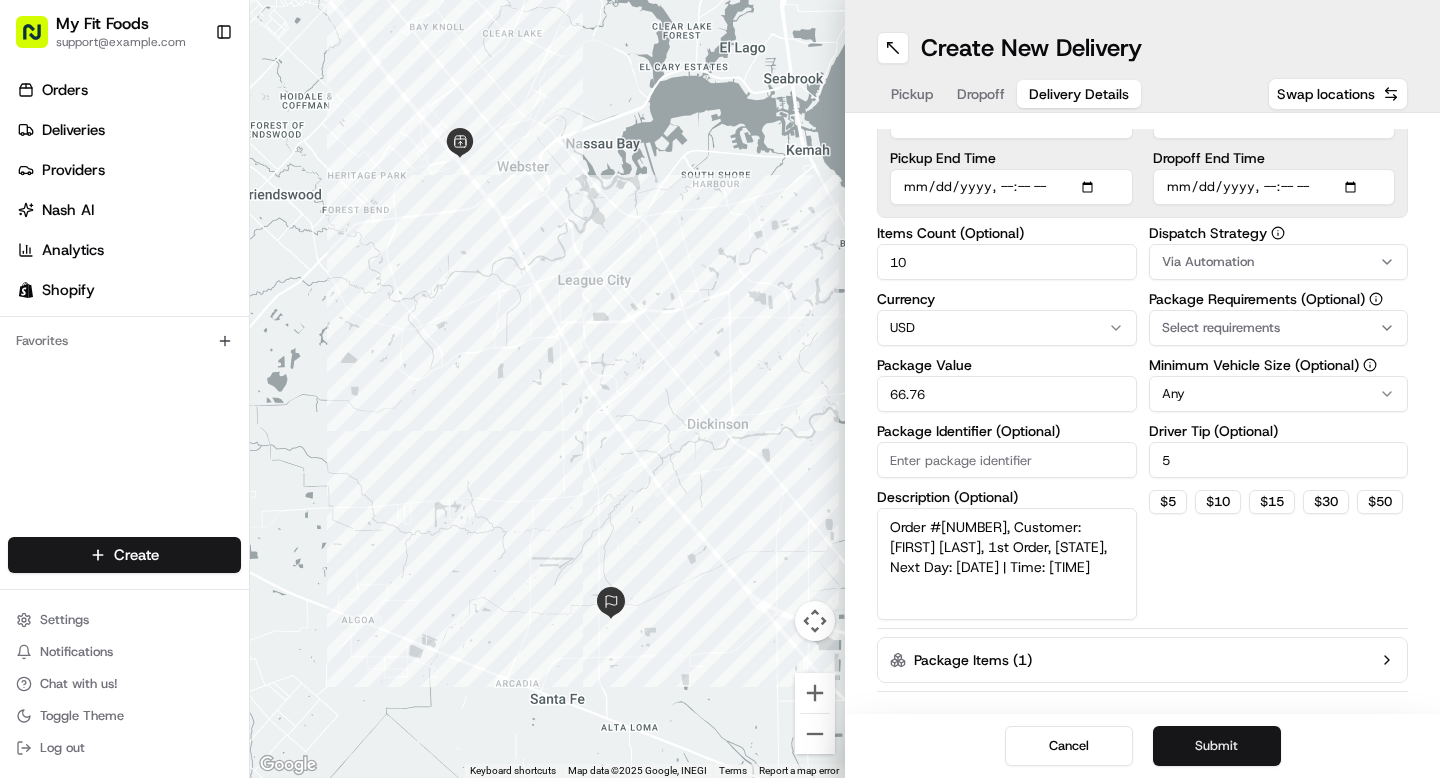 click on "Submit" at bounding box center [1217, 746] 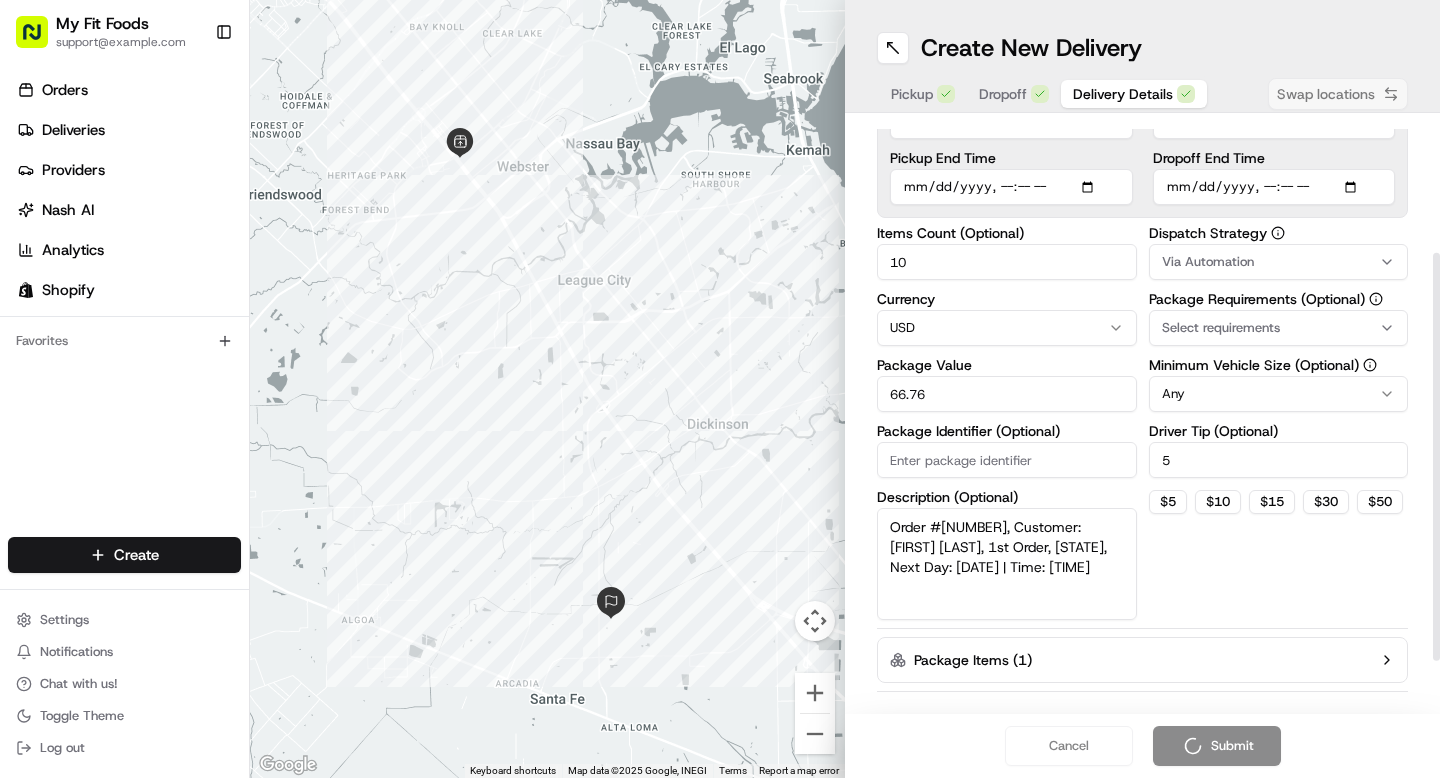 scroll, scrollTop: 0, scrollLeft: 0, axis: both 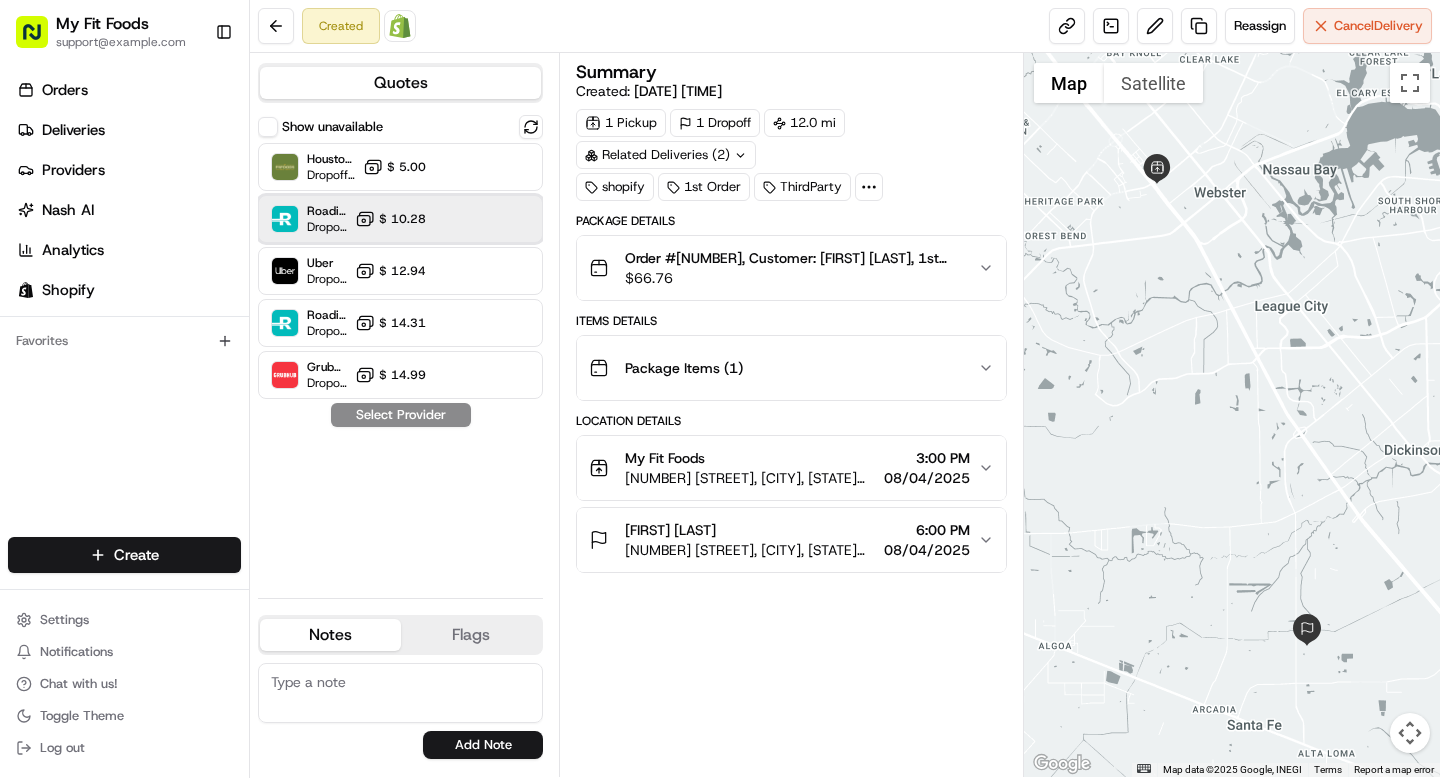 click on "Roadie (Routed) Dropoff ETA   - $   10.28" at bounding box center [400, 219] 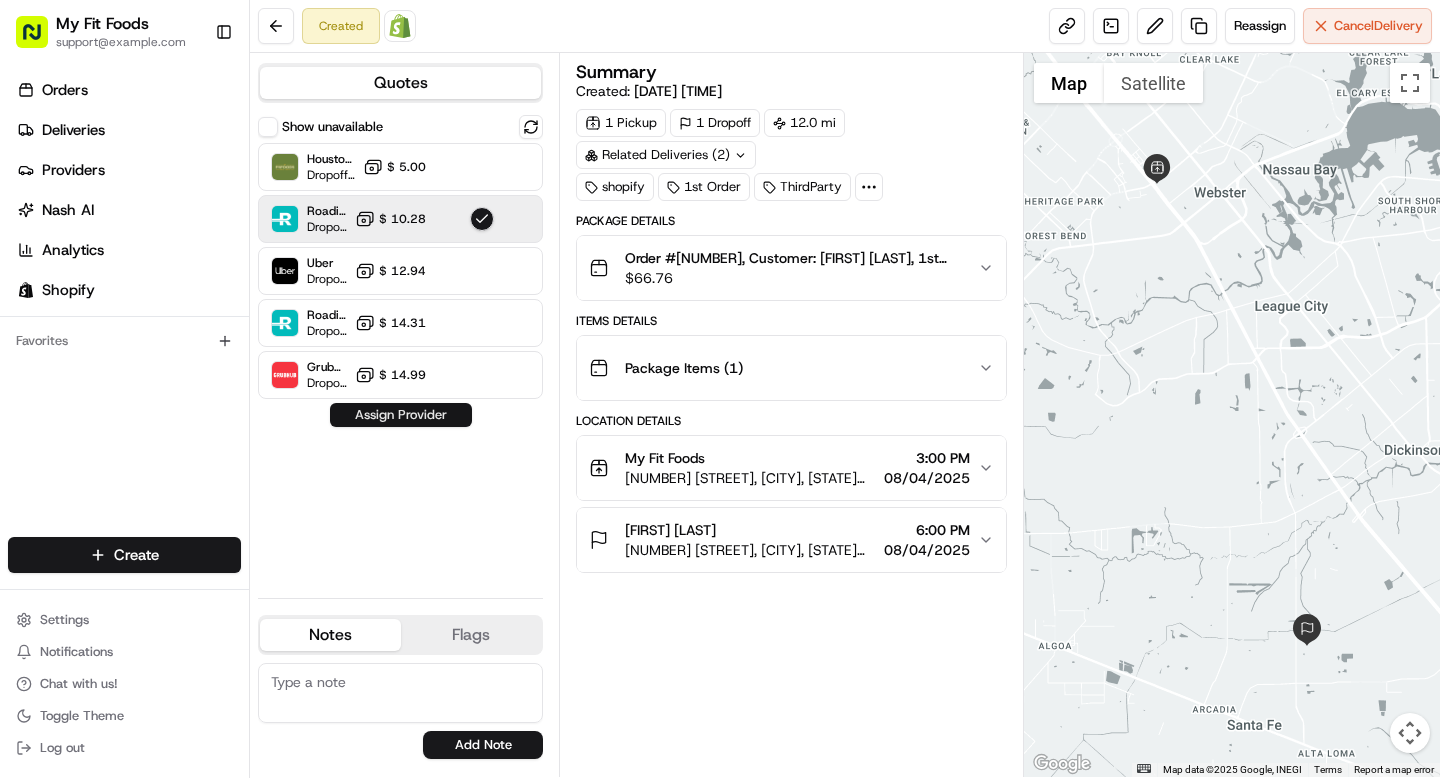 click on "Assign Provider" at bounding box center (401, 415) 